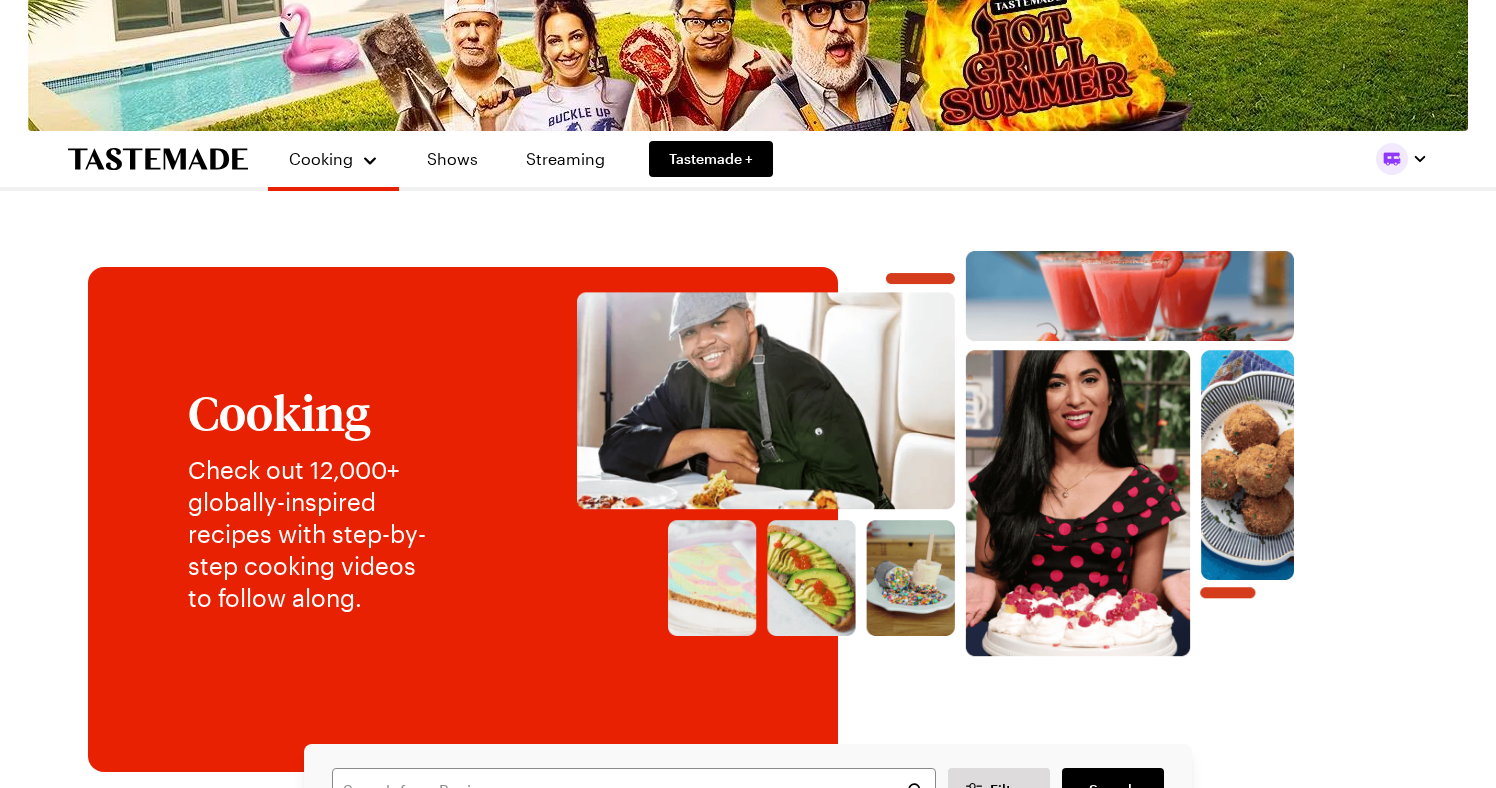 scroll, scrollTop: 0, scrollLeft: 0, axis: both 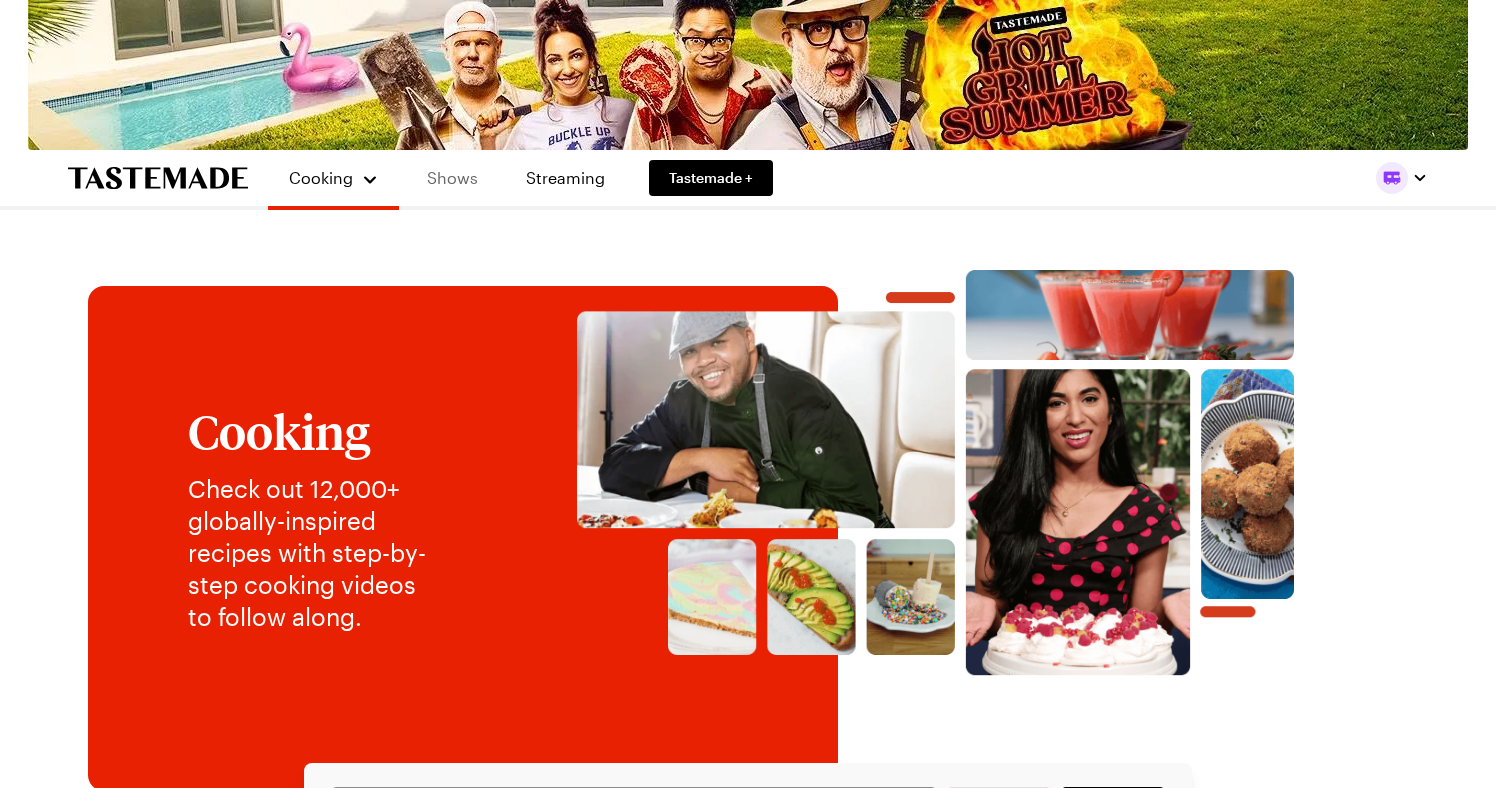 click on "Shows" at bounding box center (452, 178) 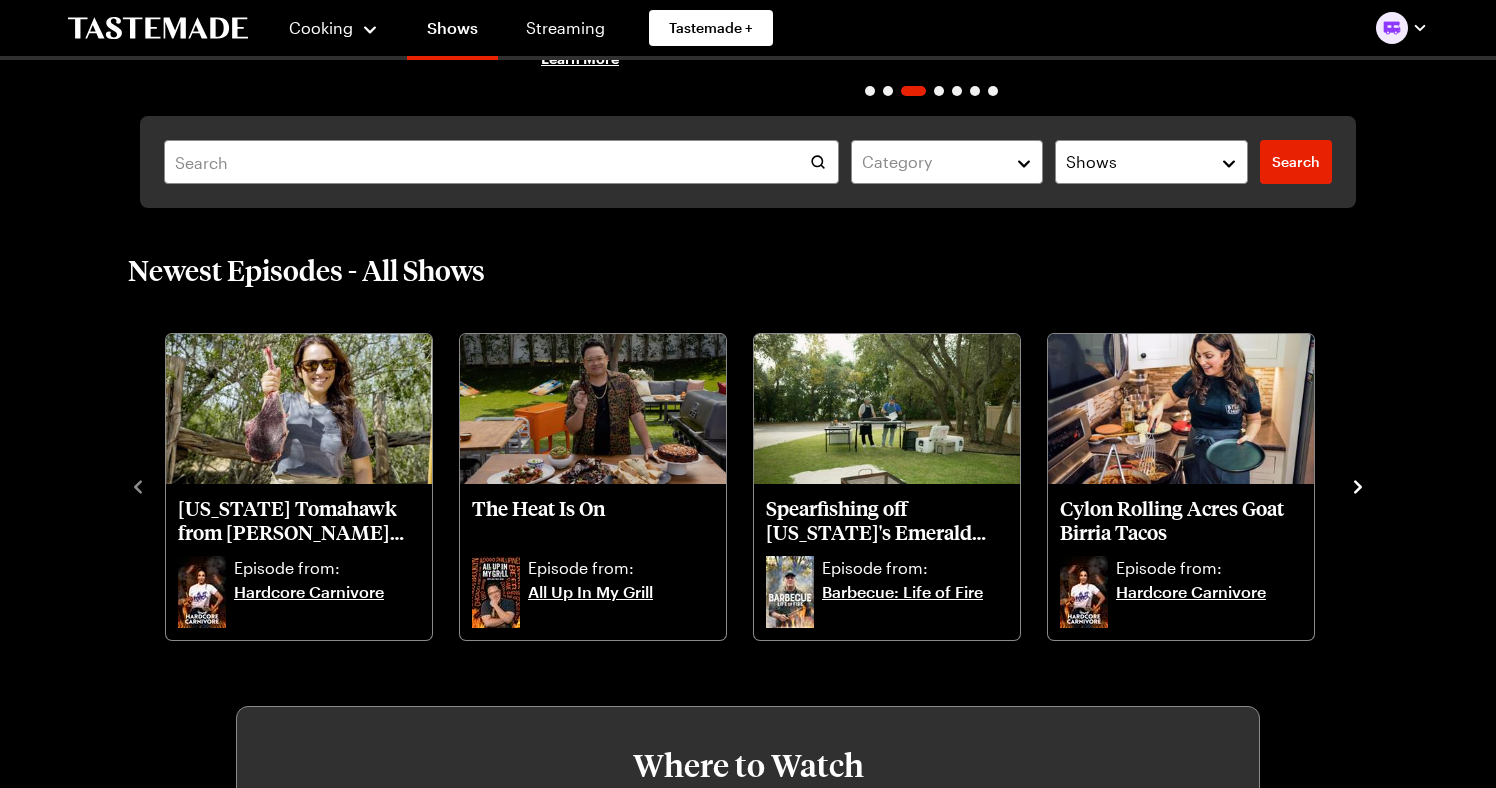 scroll, scrollTop: 346, scrollLeft: 0, axis: vertical 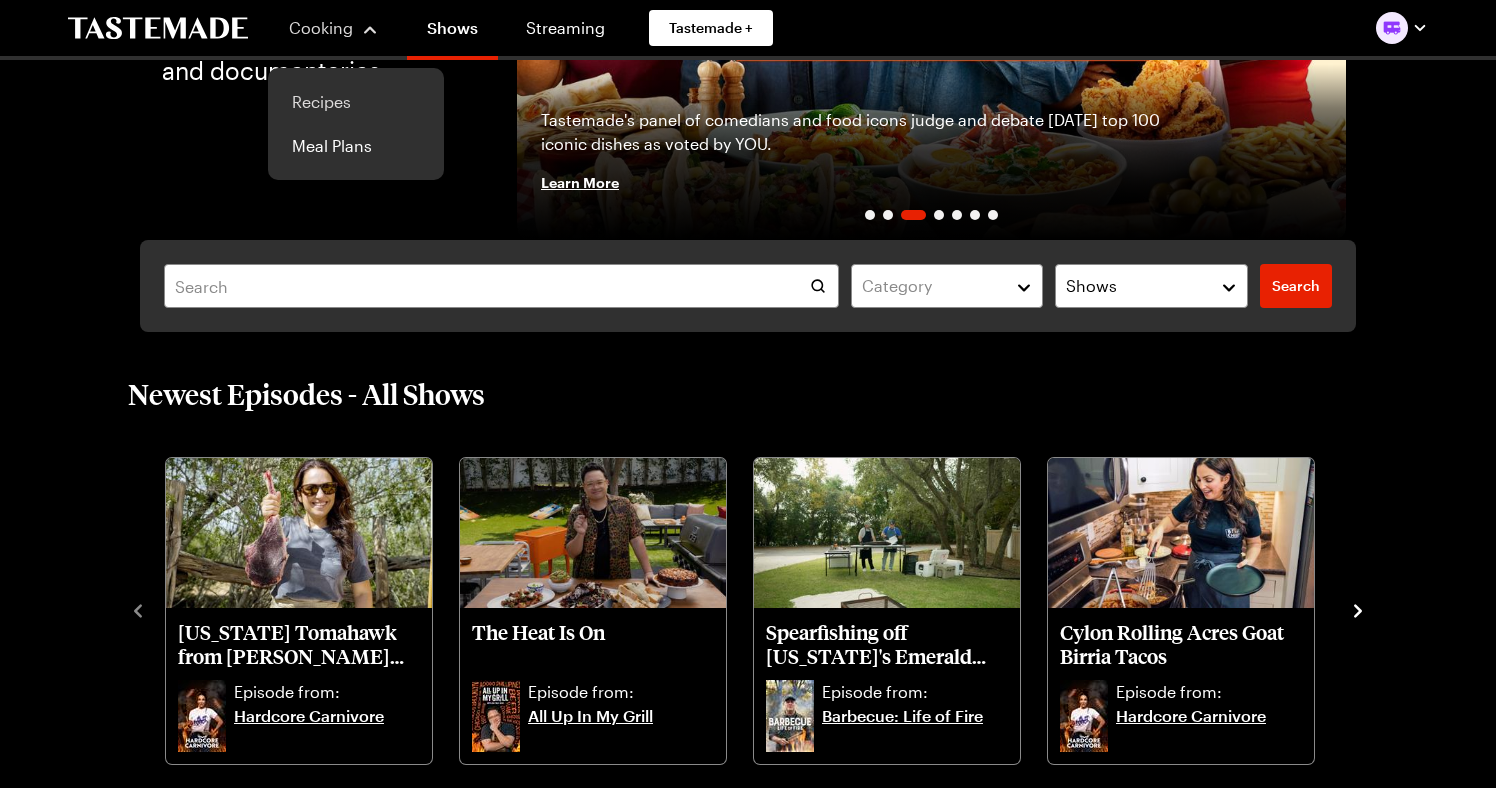 click on "Recipes" at bounding box center [356, 102] 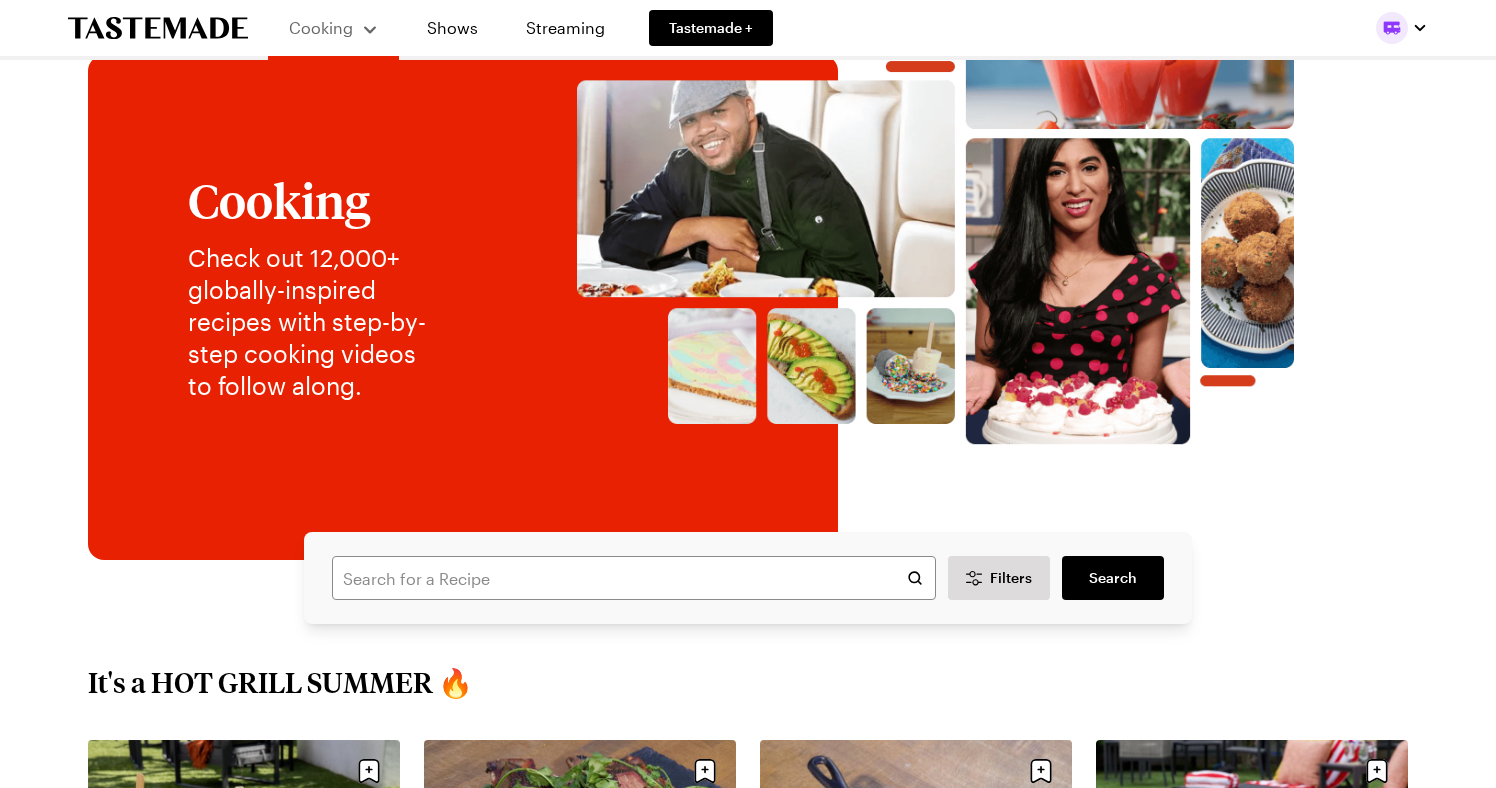 scroll, scrollTop: 0, scrollLeft: 0, axis: both 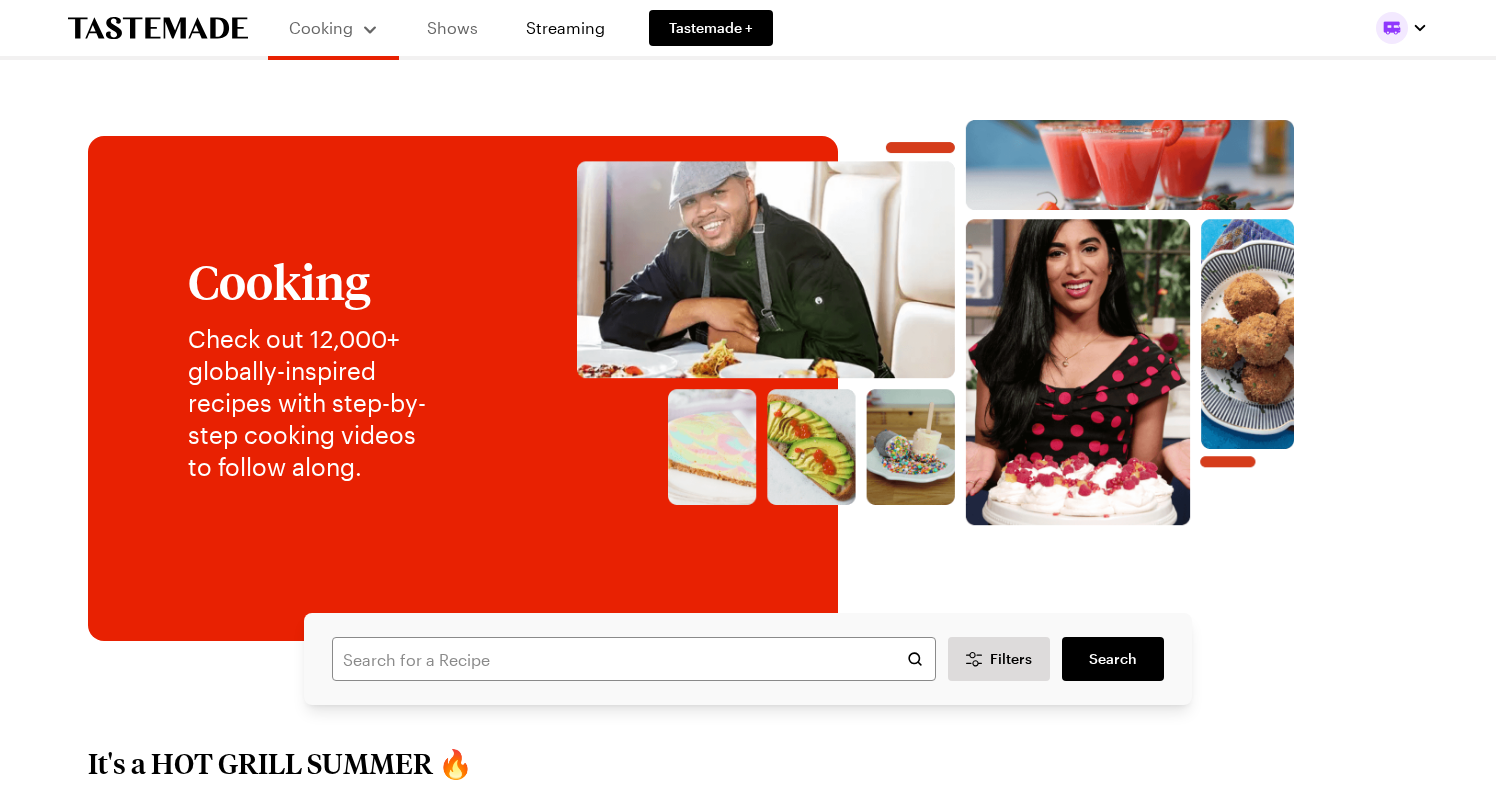 click on "Shows" at bounding box center [452, 28] 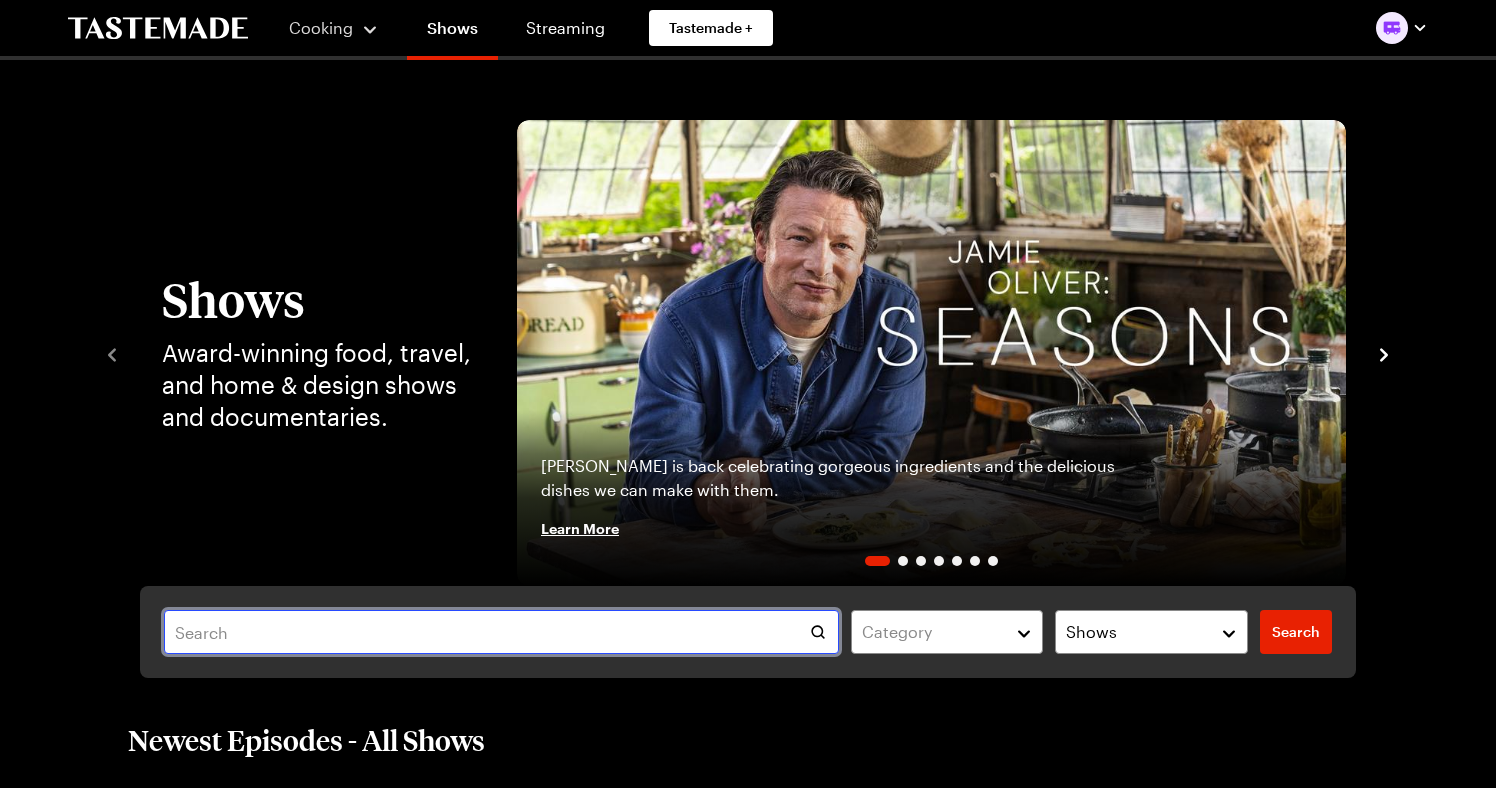 click at bounding box center (501, 632) 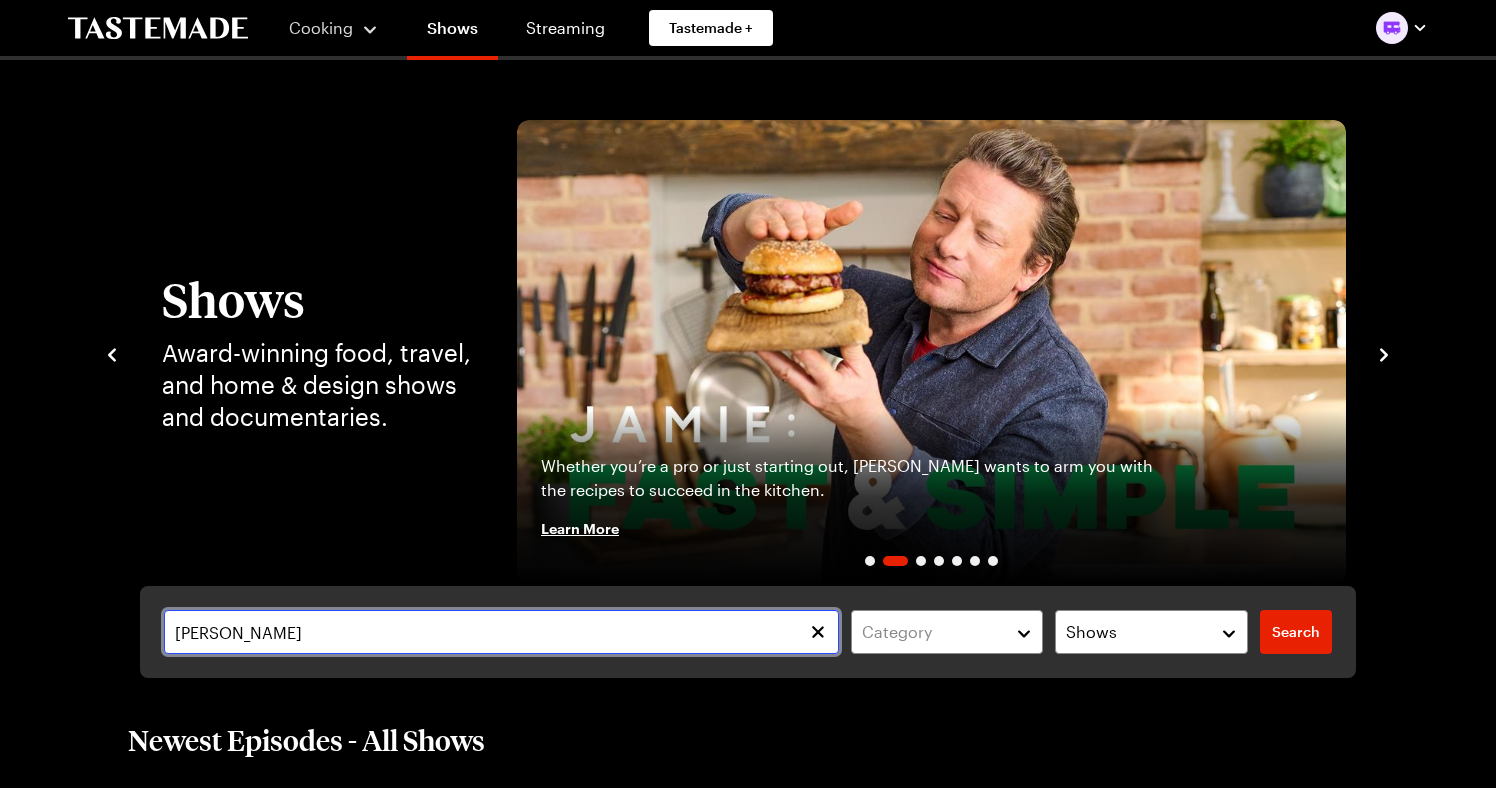 type on "[PERSON_NAME]" 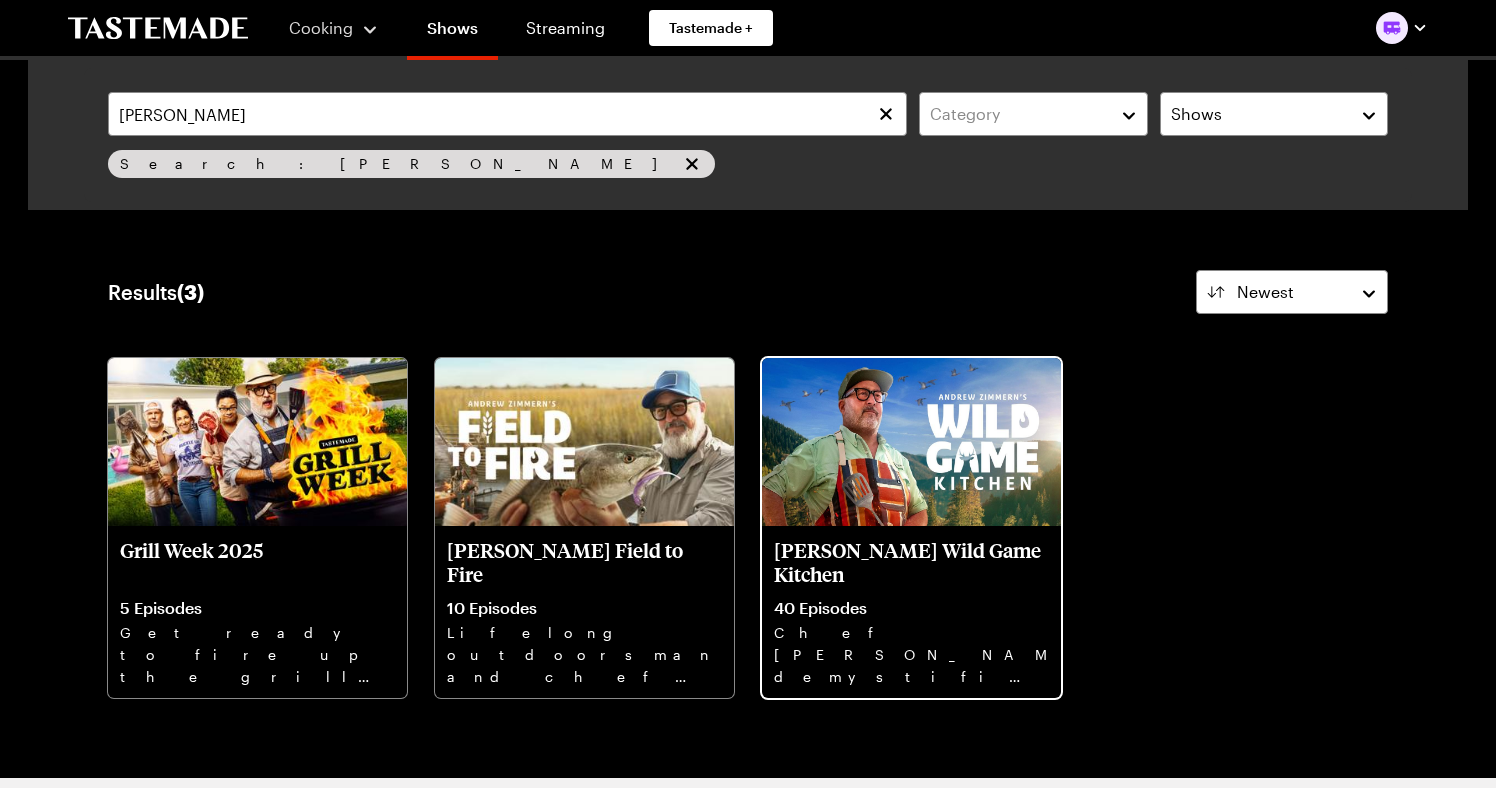 click on "[PERSON_NAME] Wild Game Kitchen" at bounding box center [911, 562] 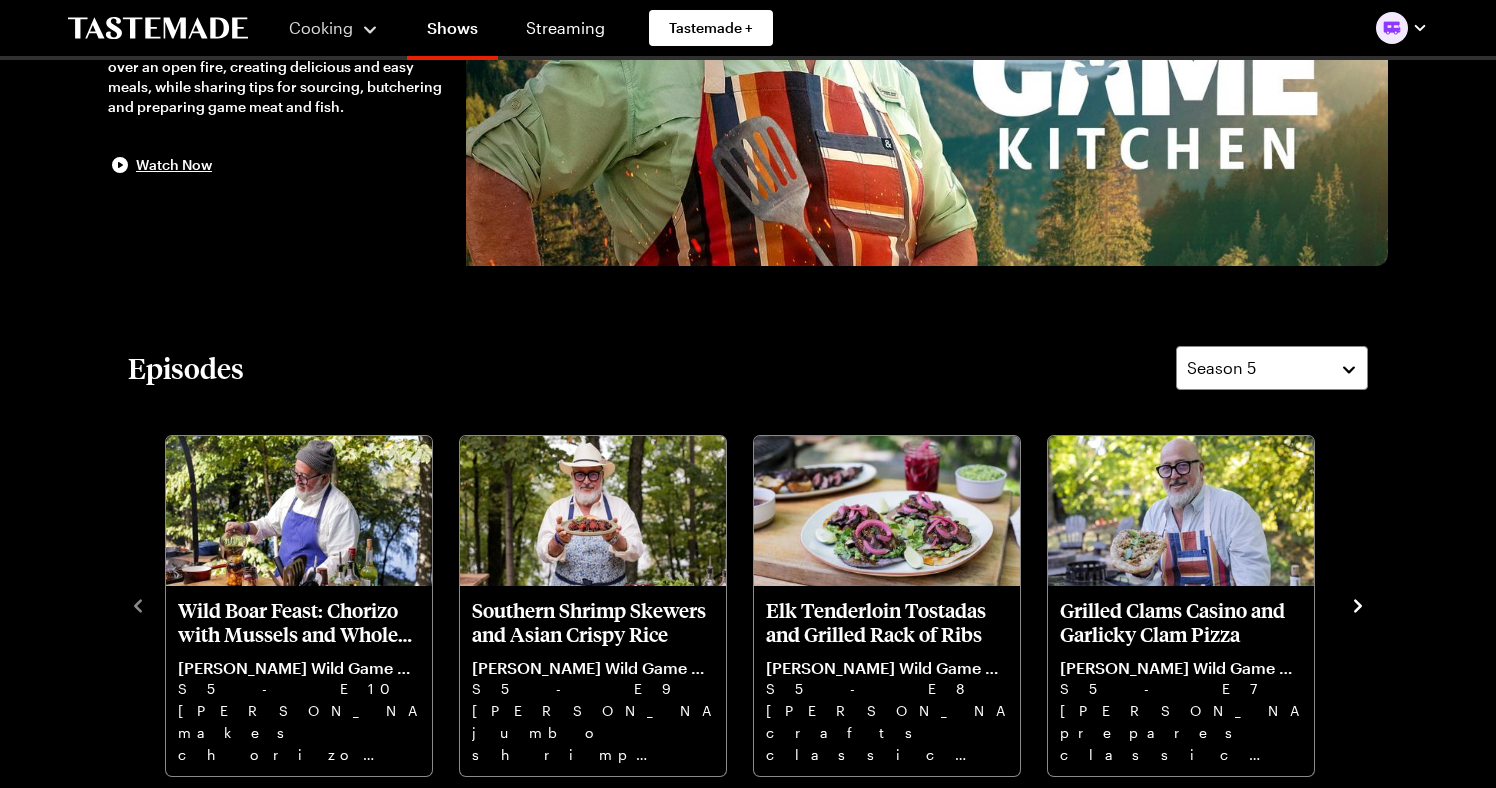 scroll, scrollTop: 342, scrollLeft: 0, axis: vertical 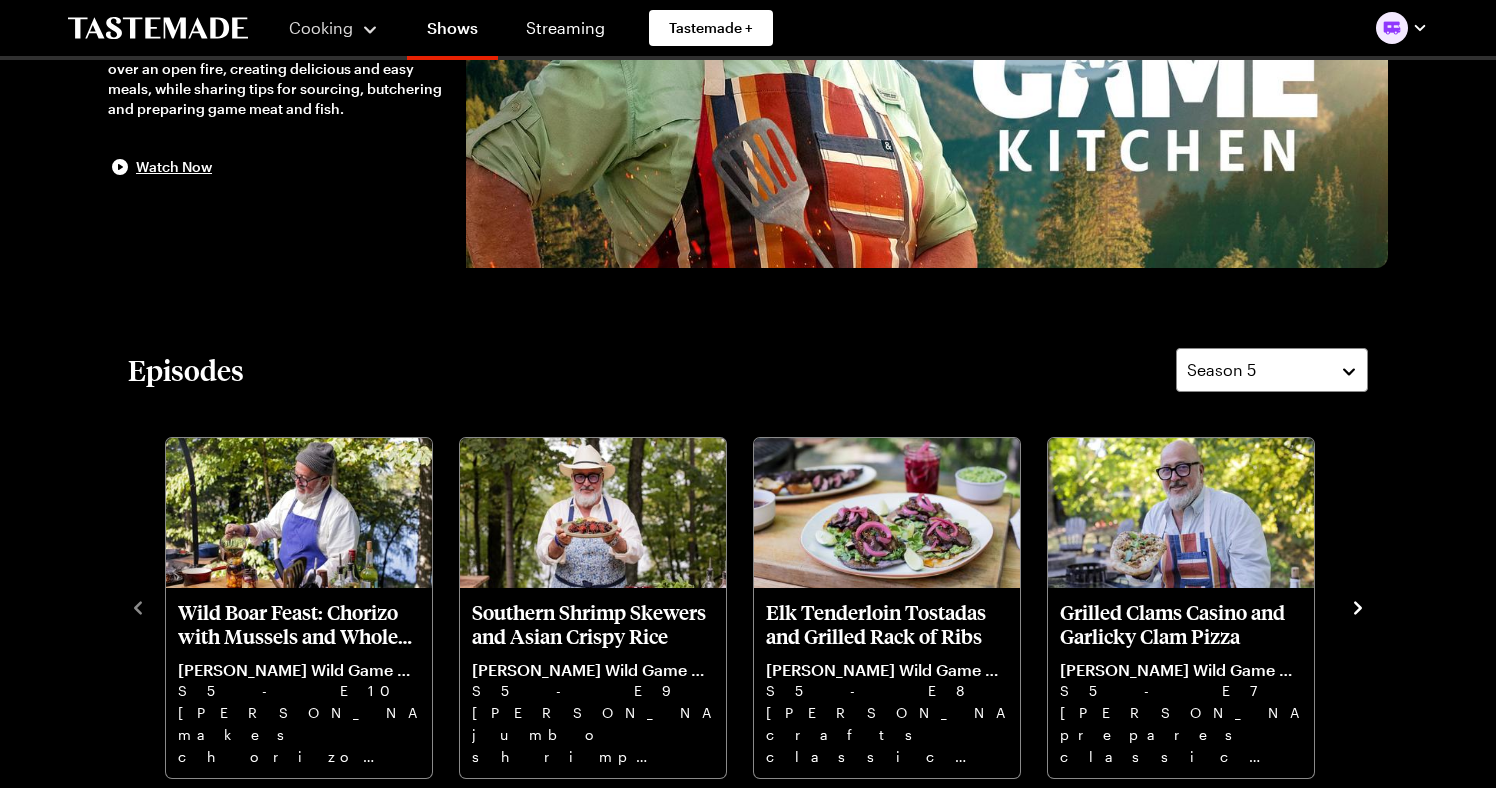 click 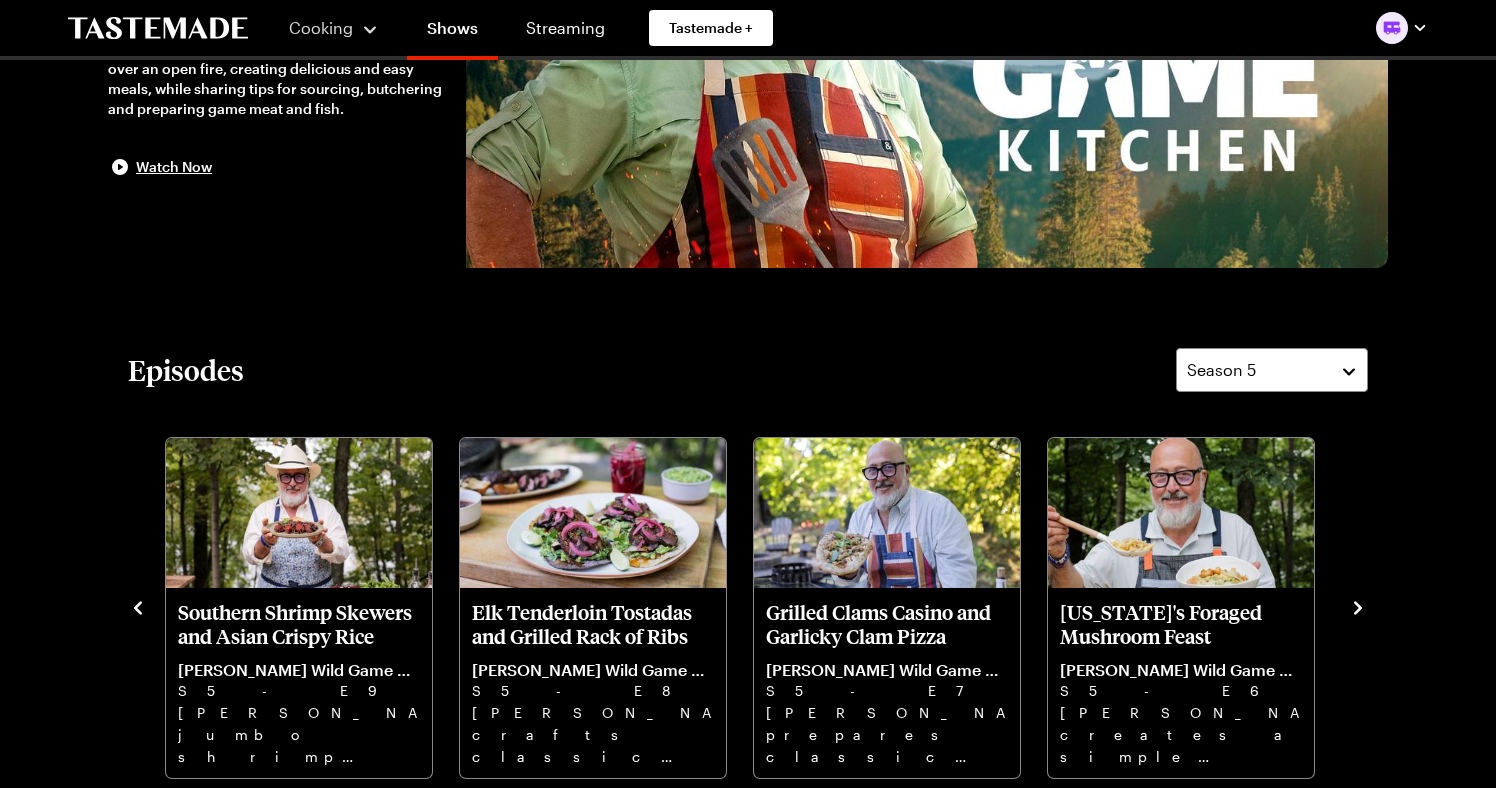 click 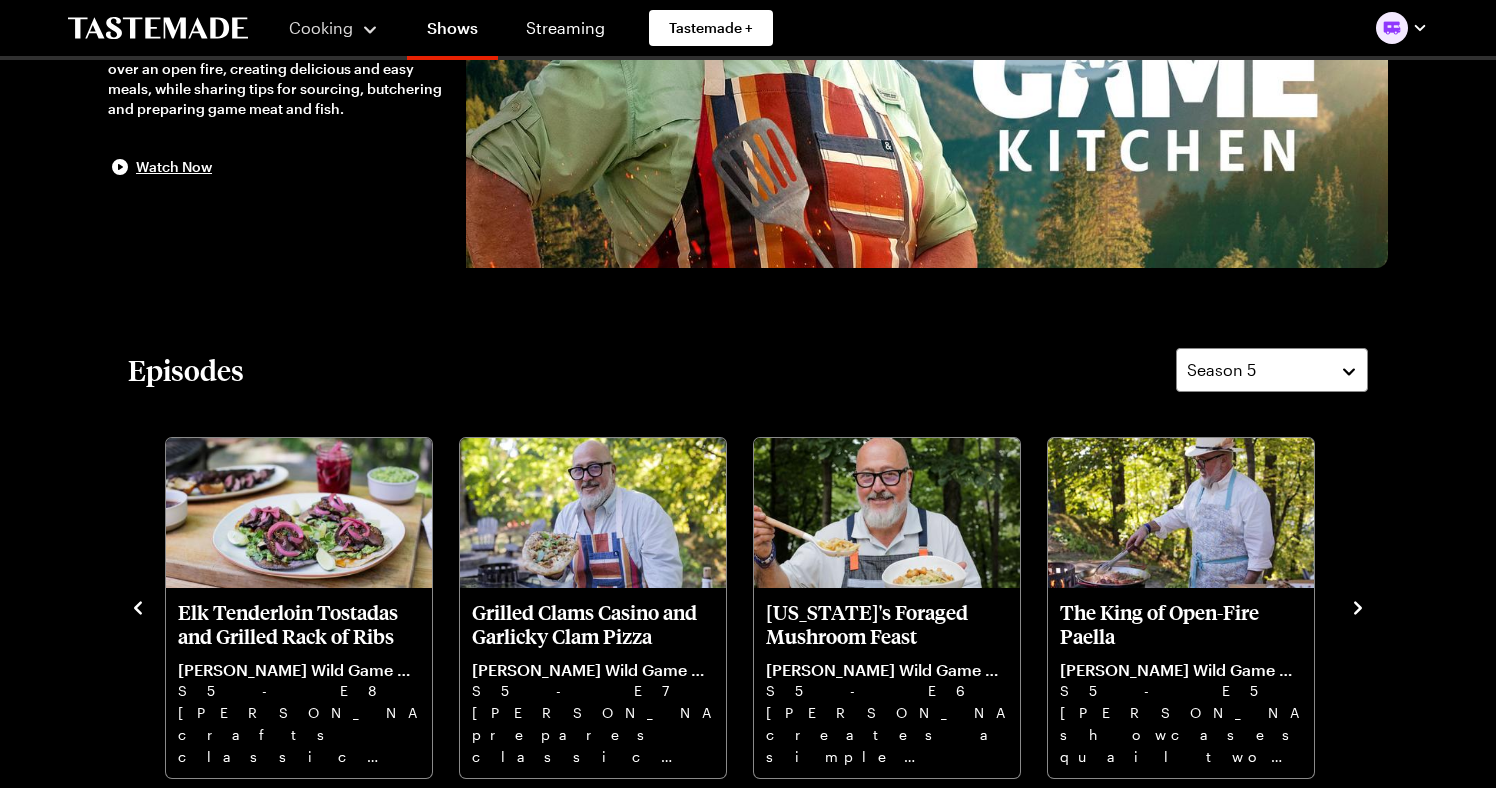click 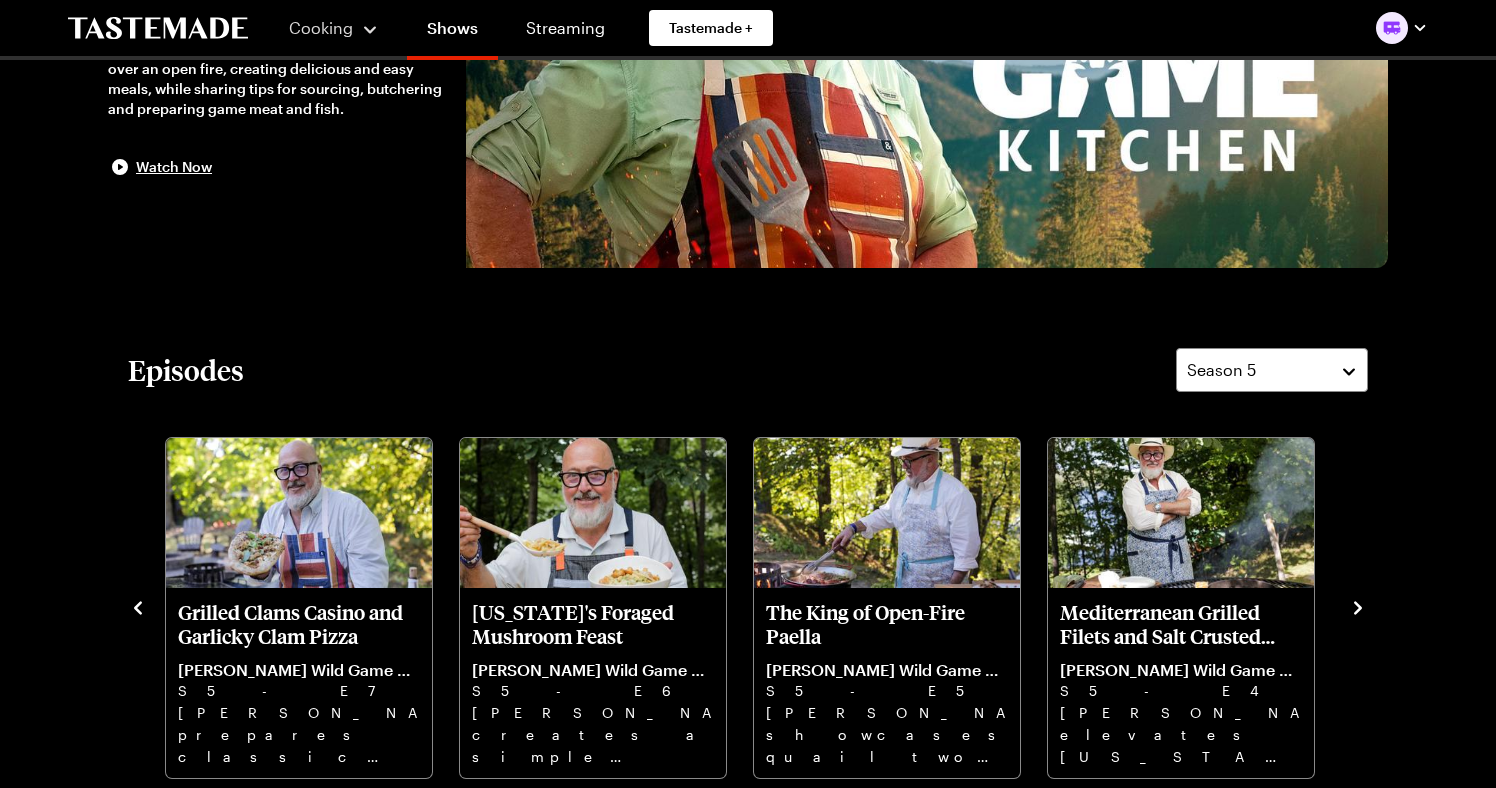 click 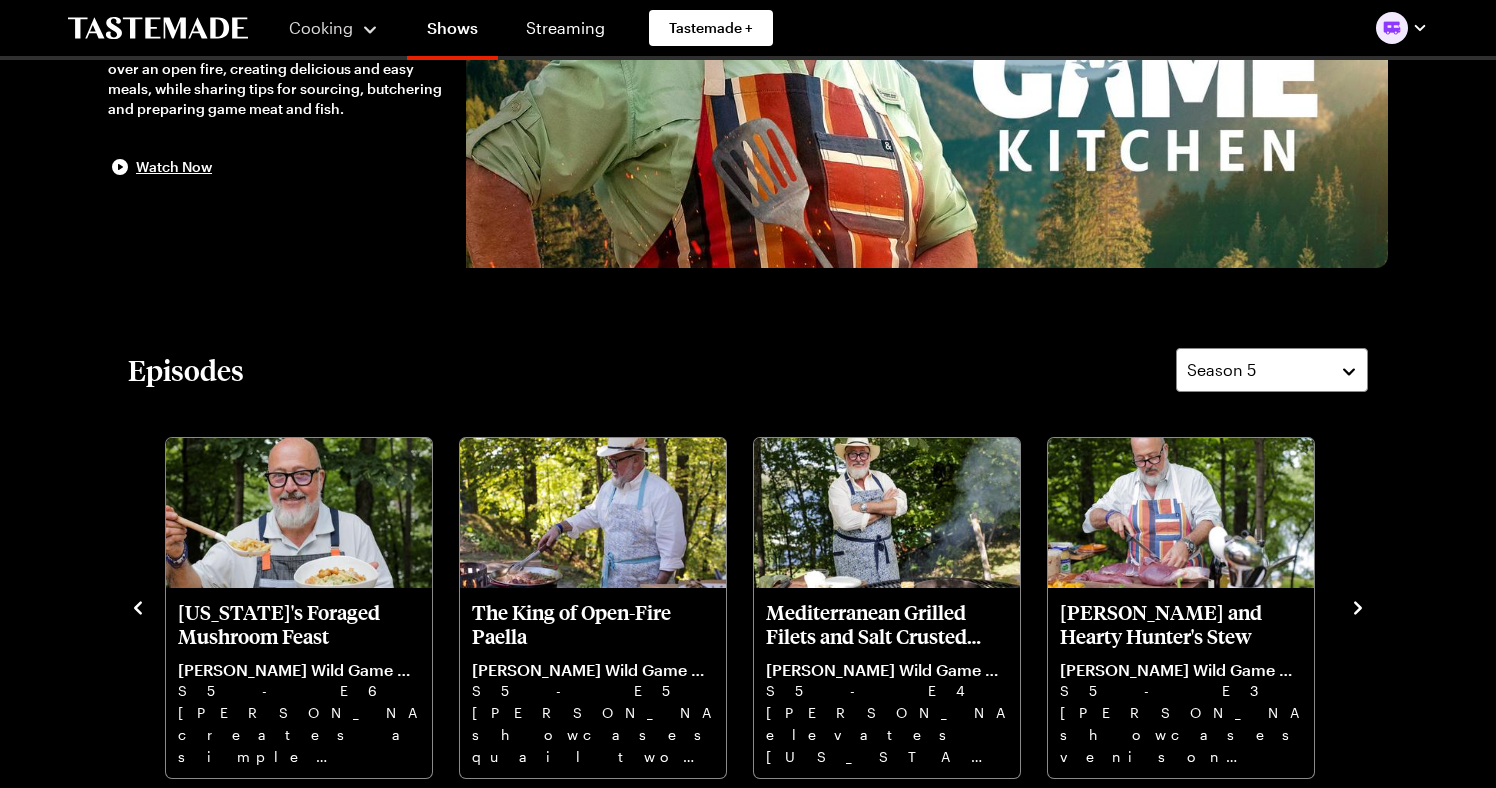 click 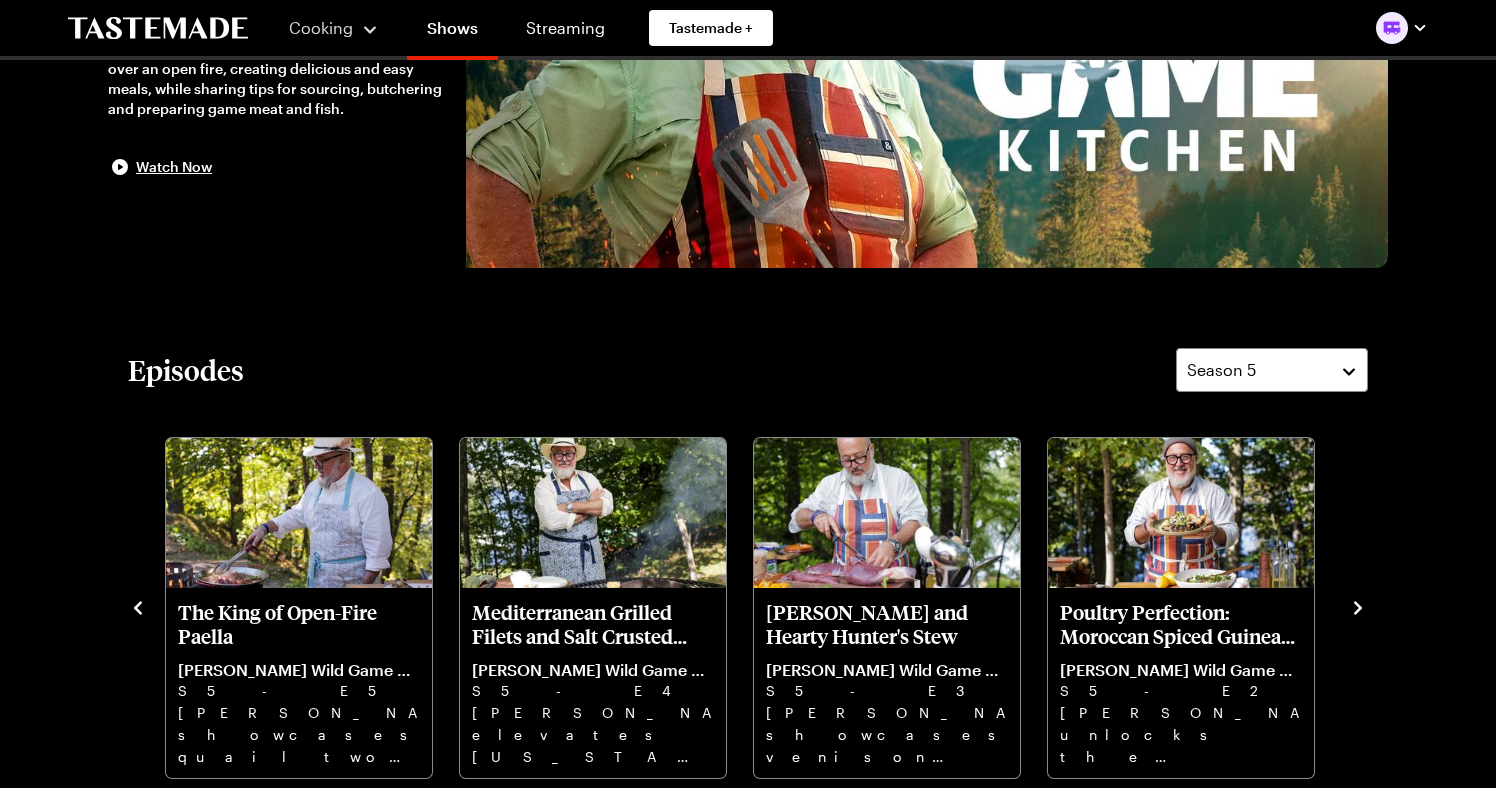 click 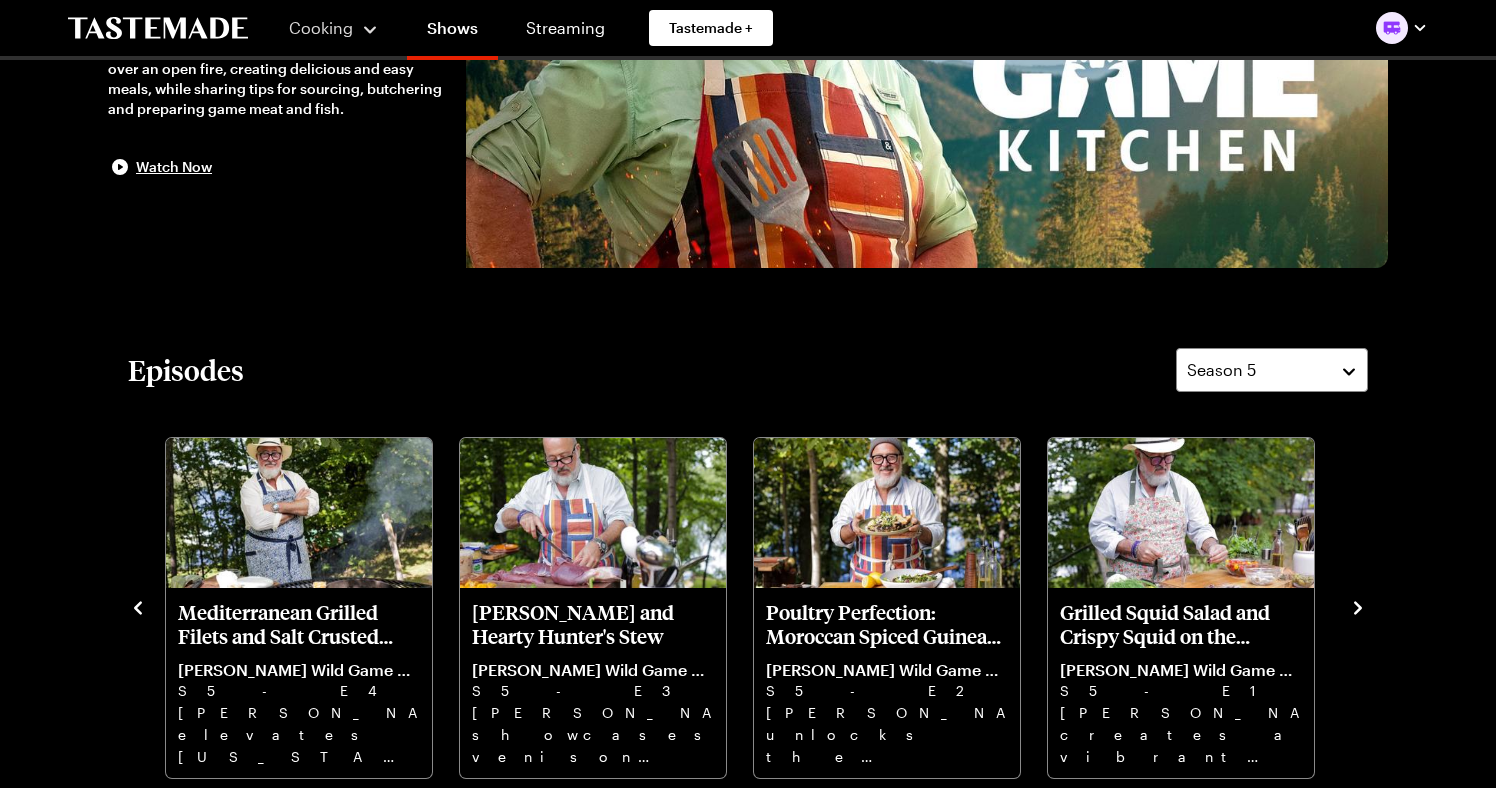 click 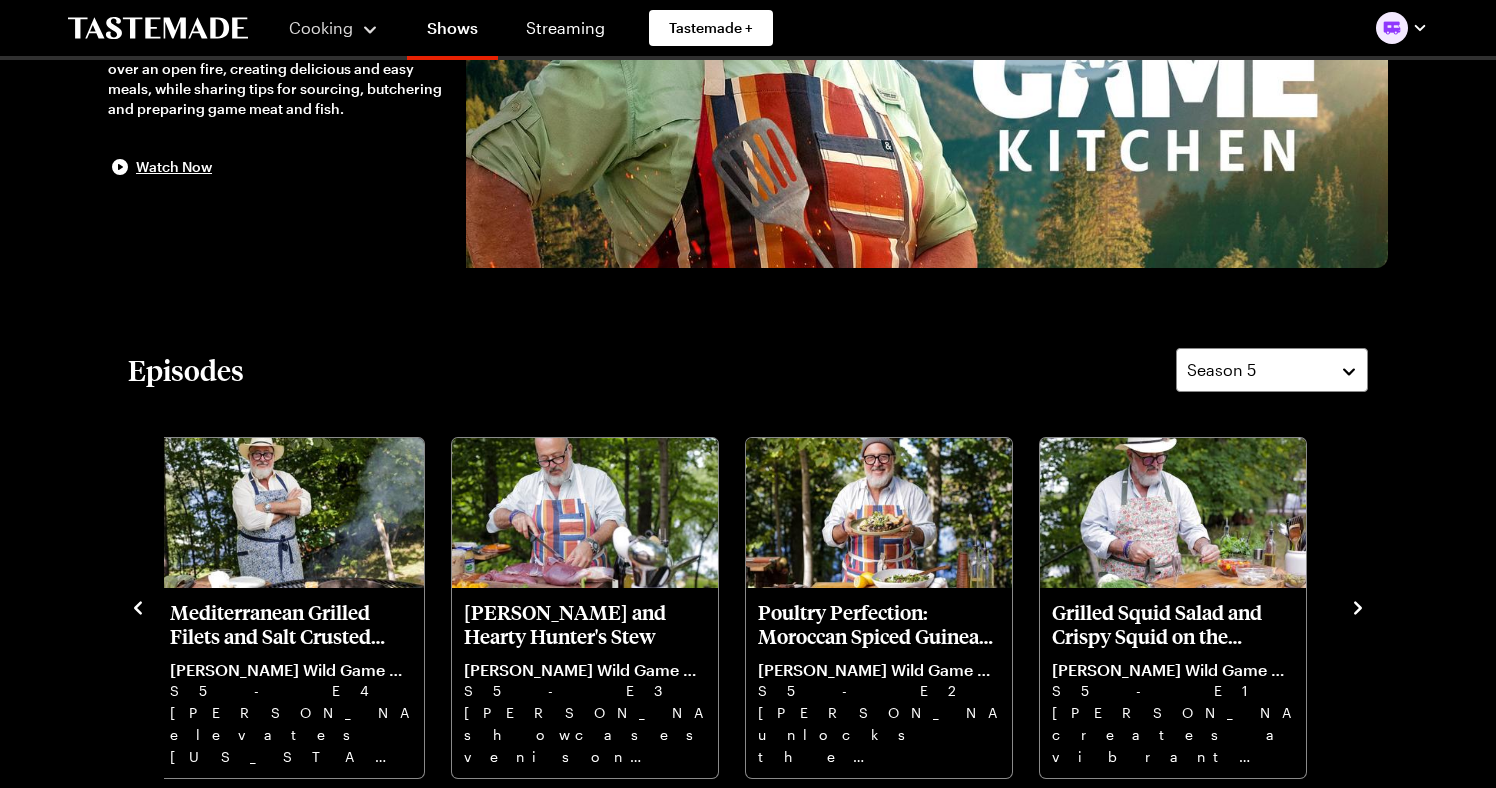 click 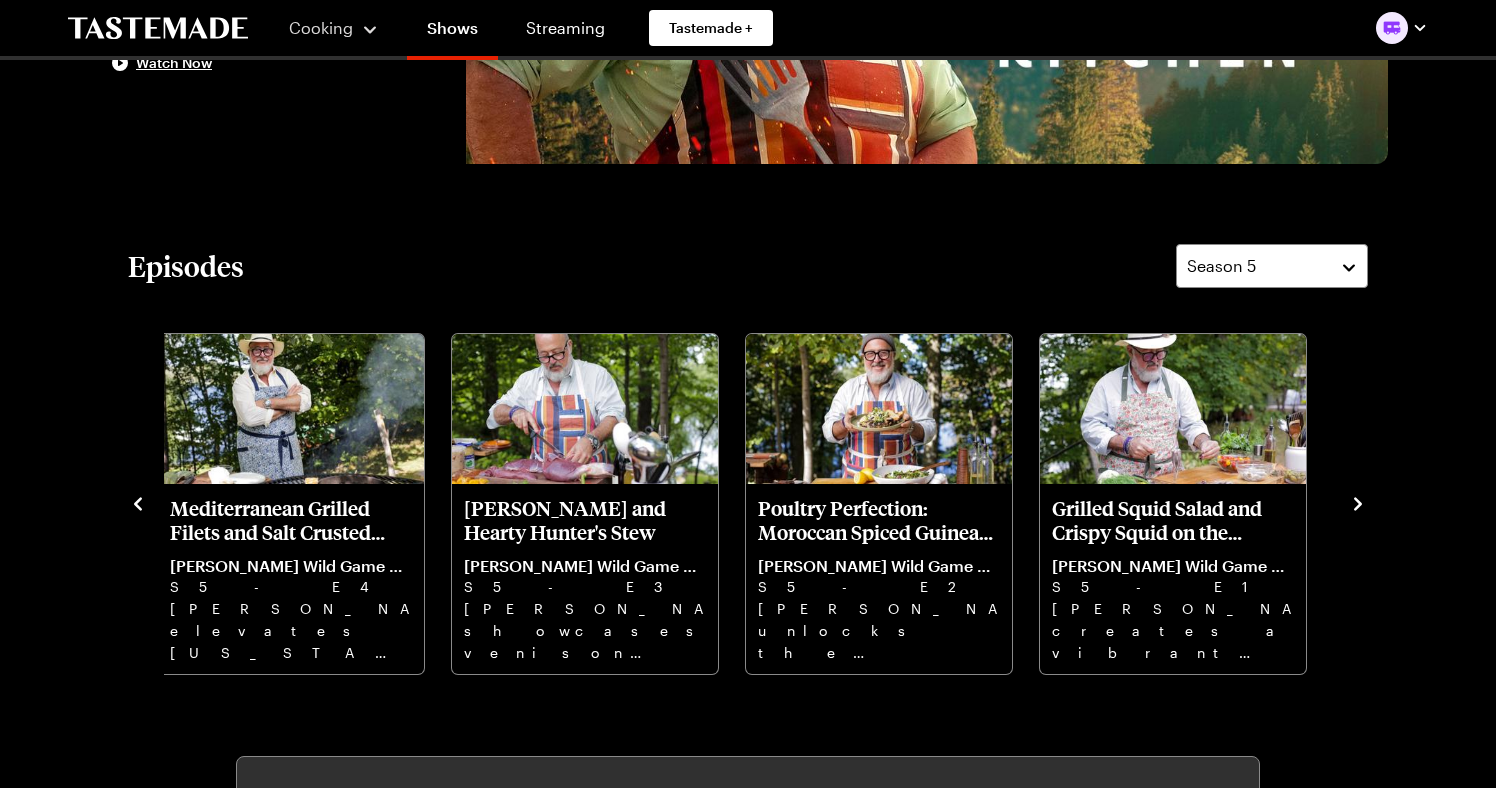 scroll, scrollTop: 440, scrollLeft: 0, axis: vertical 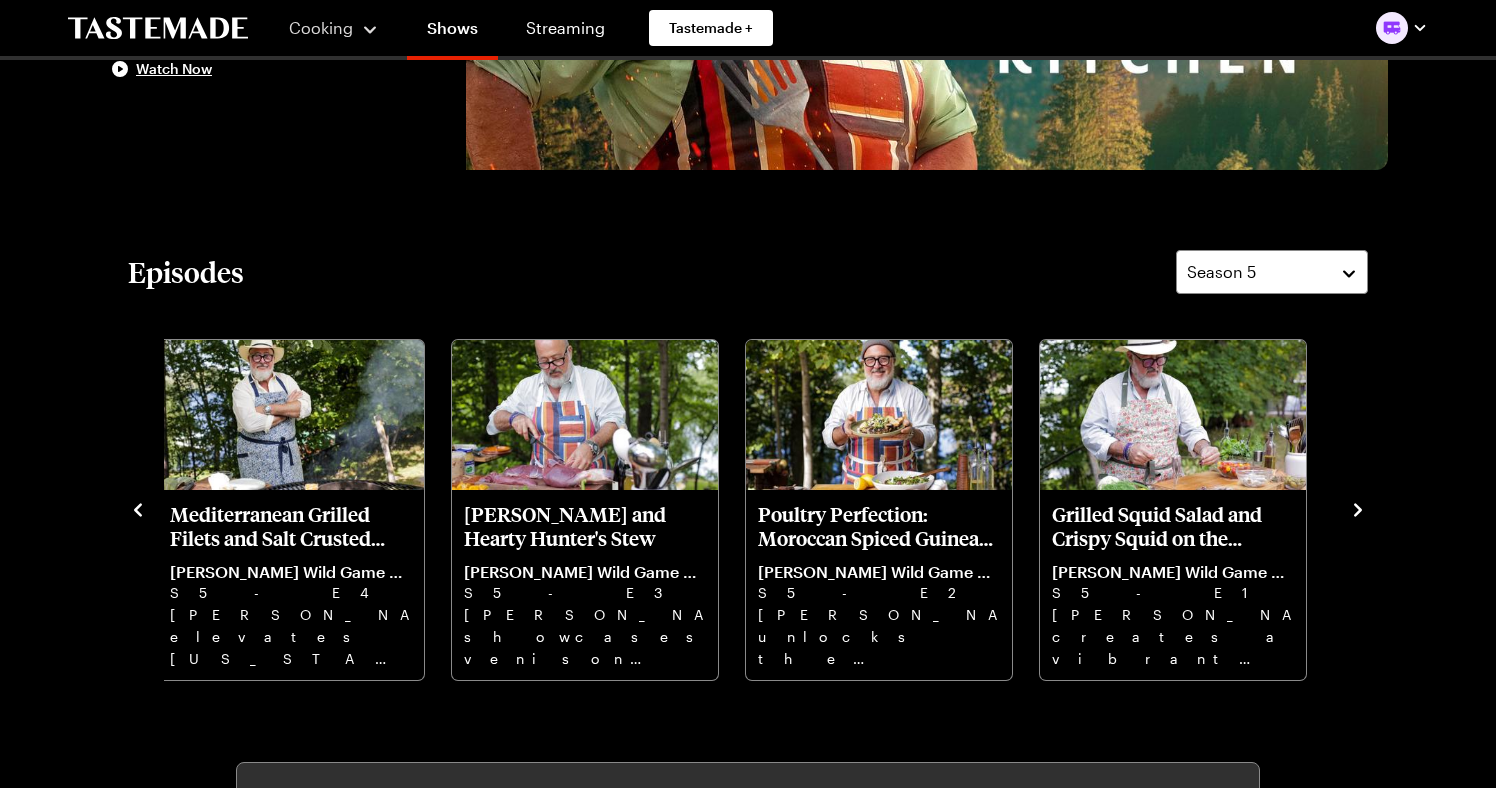 click 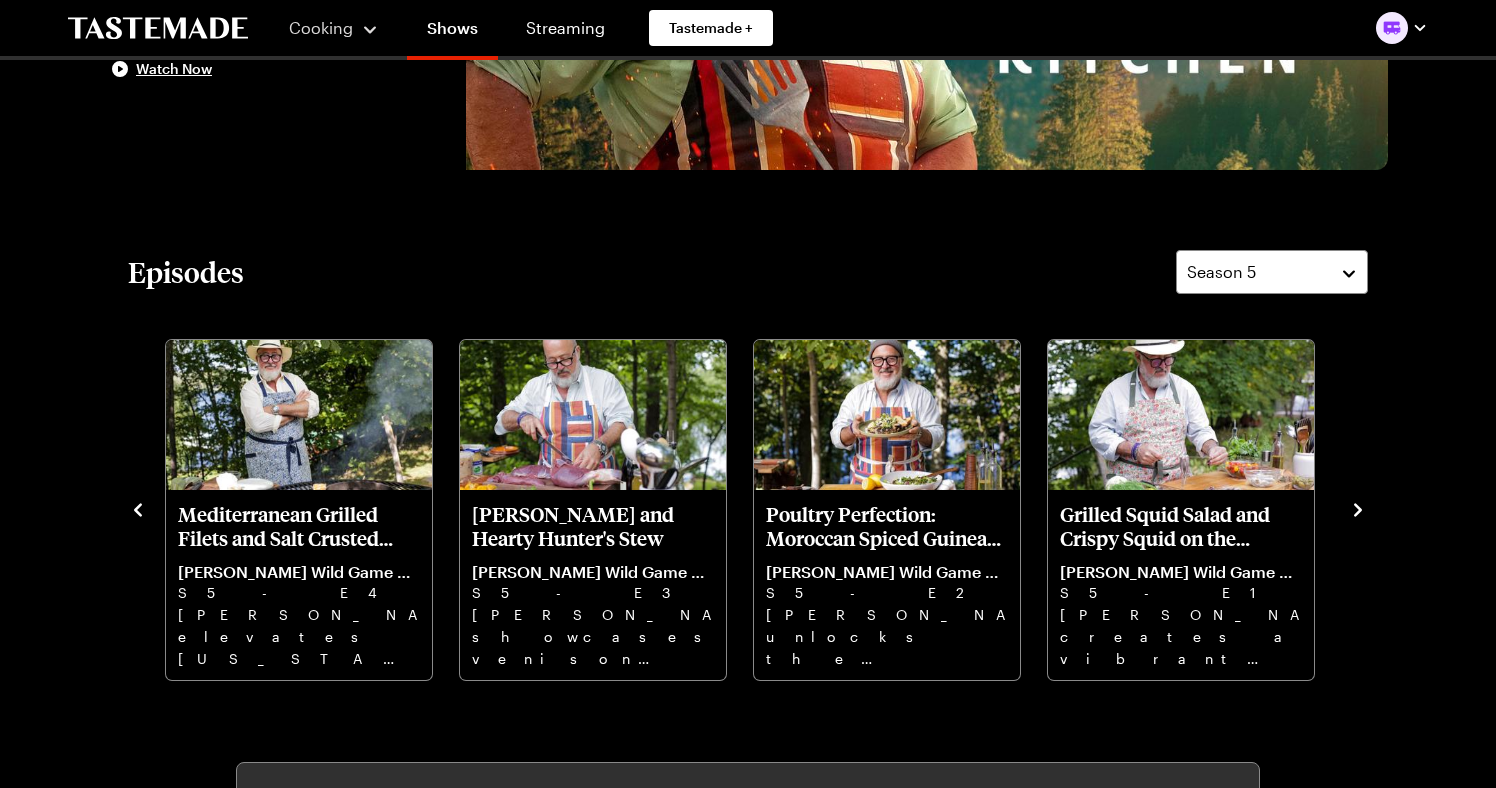 click 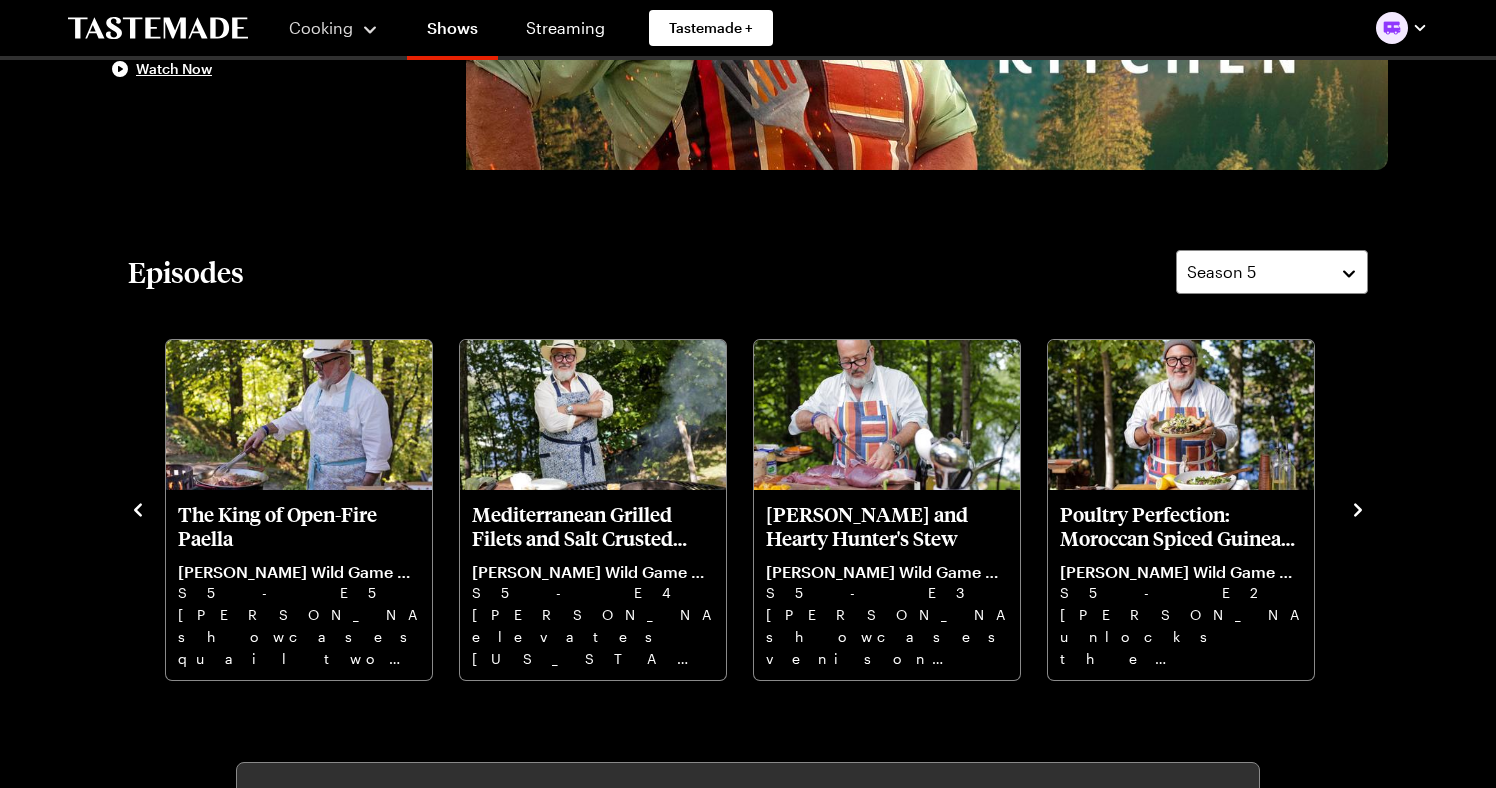 click 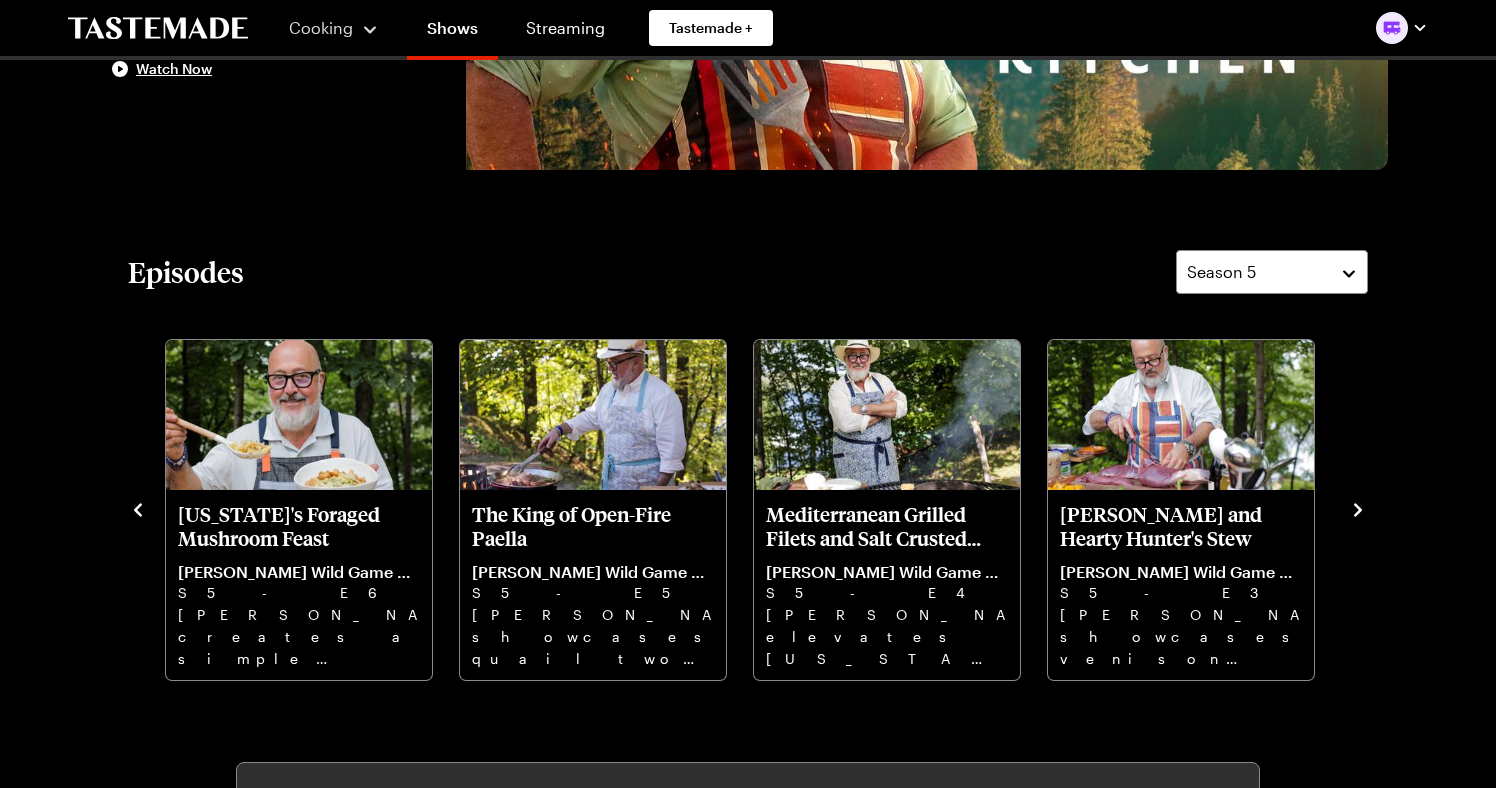 click 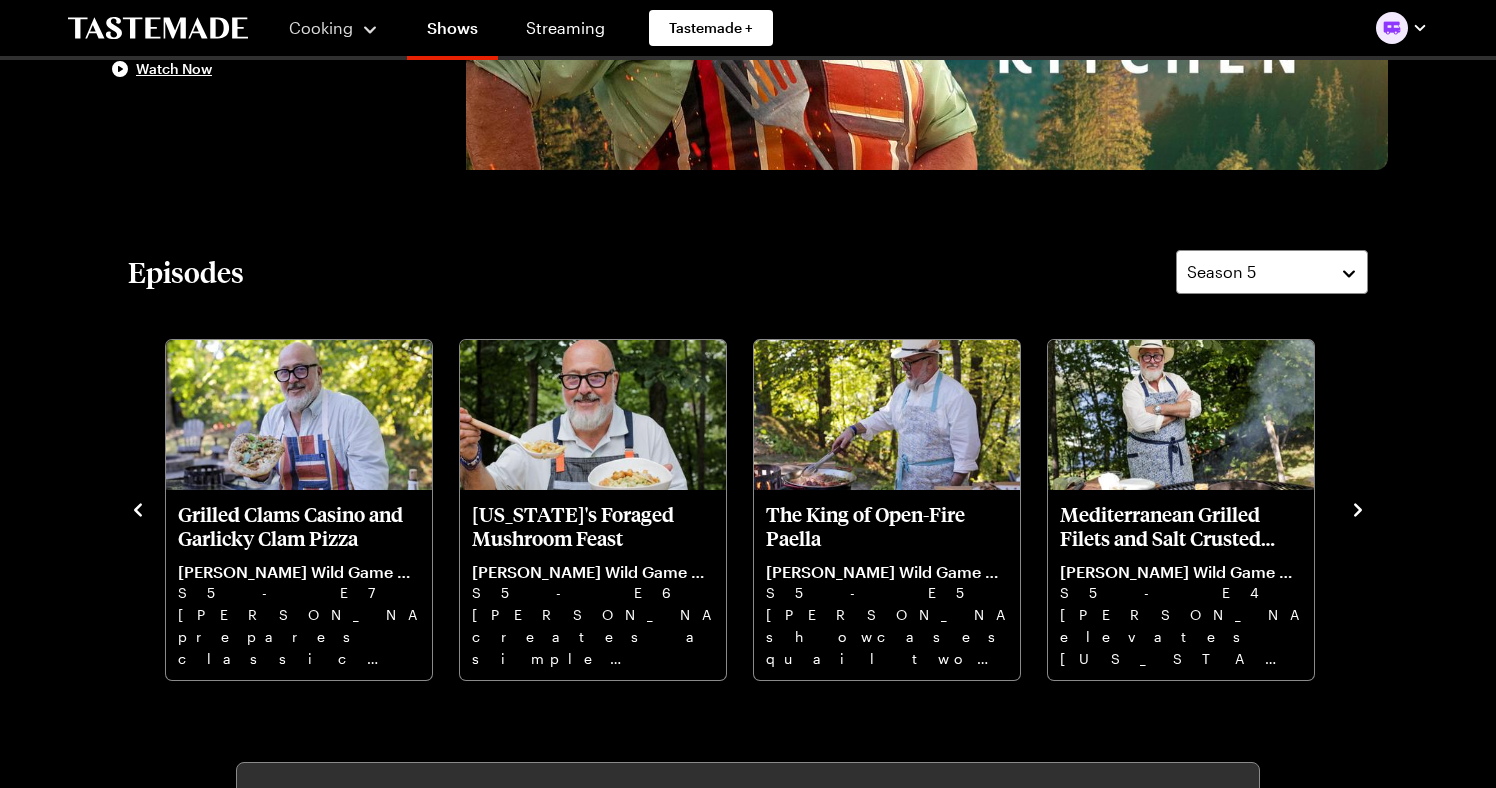 click 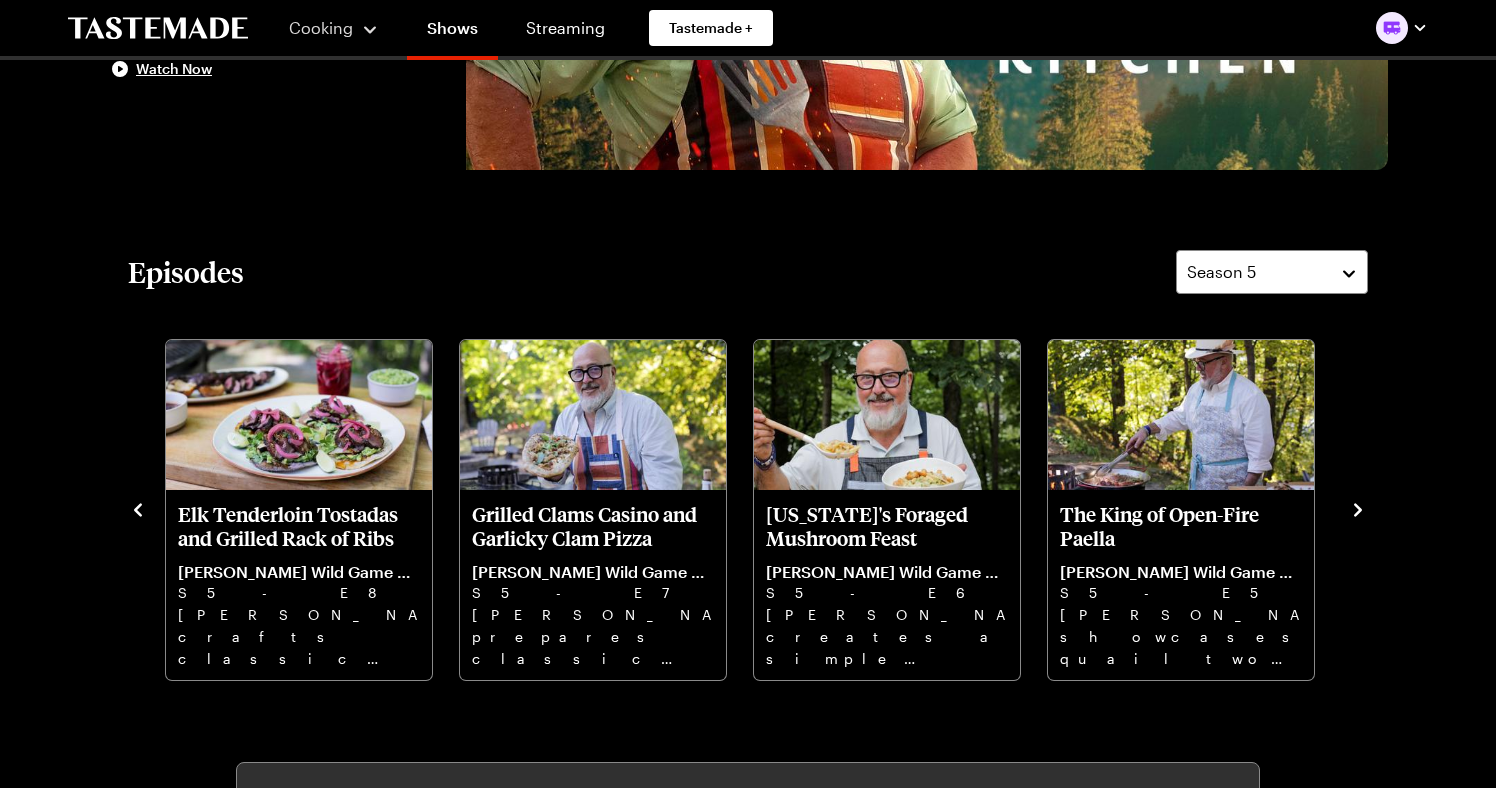 click 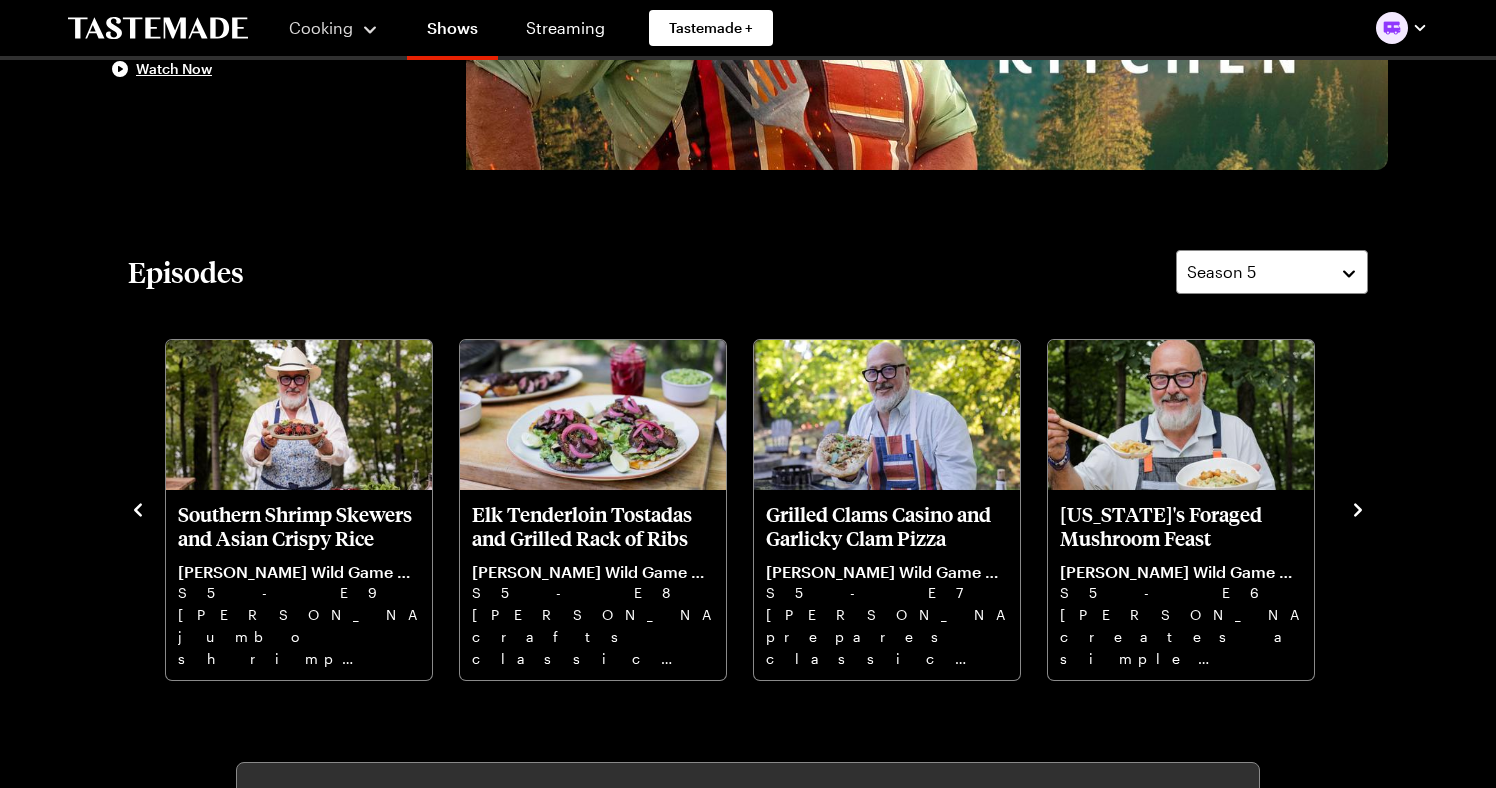 click 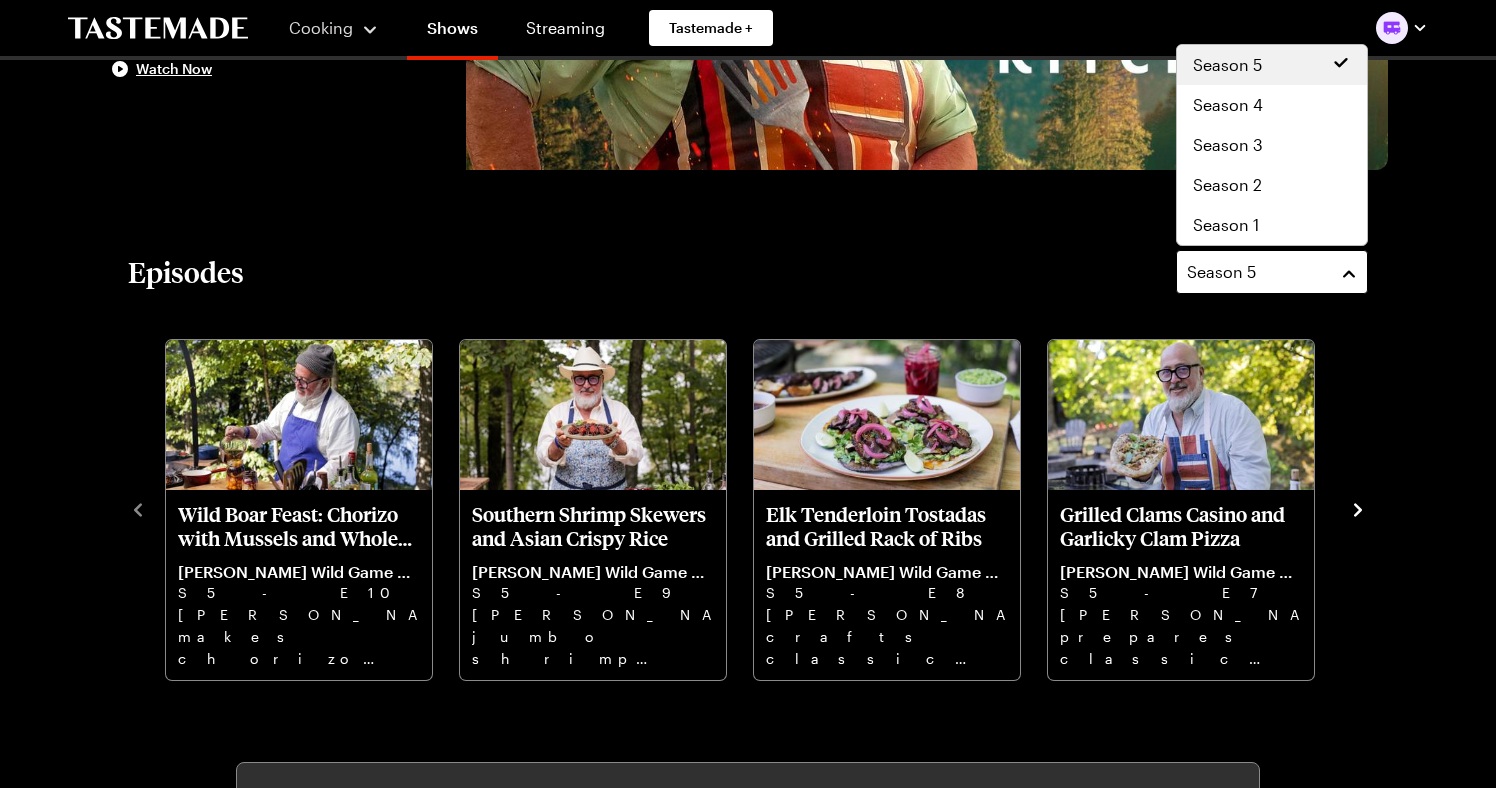click on "Season 5" at bounding box center (1221, 272) 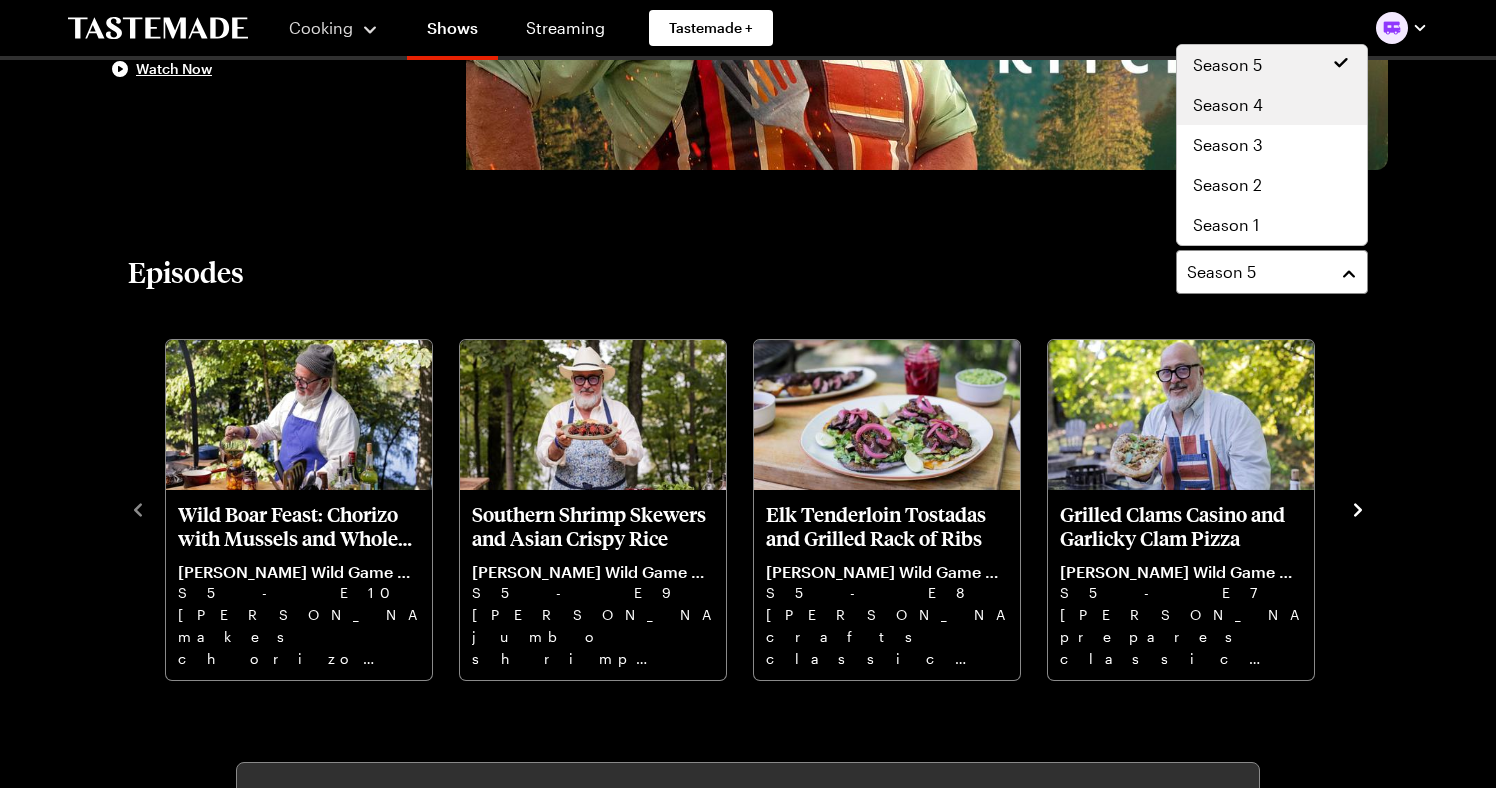 click on "Season 4" at bounding box center (1228, 105) 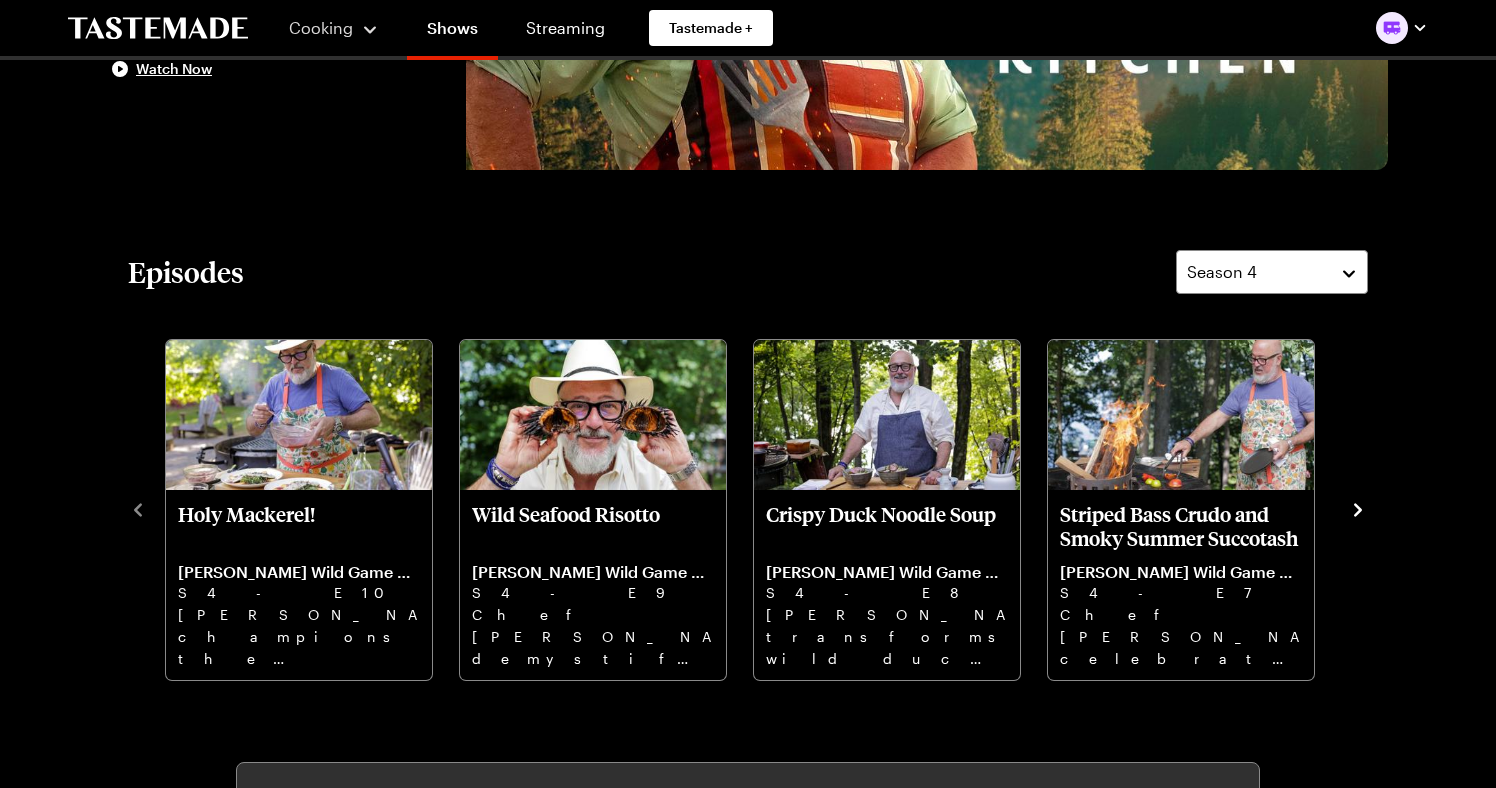 click 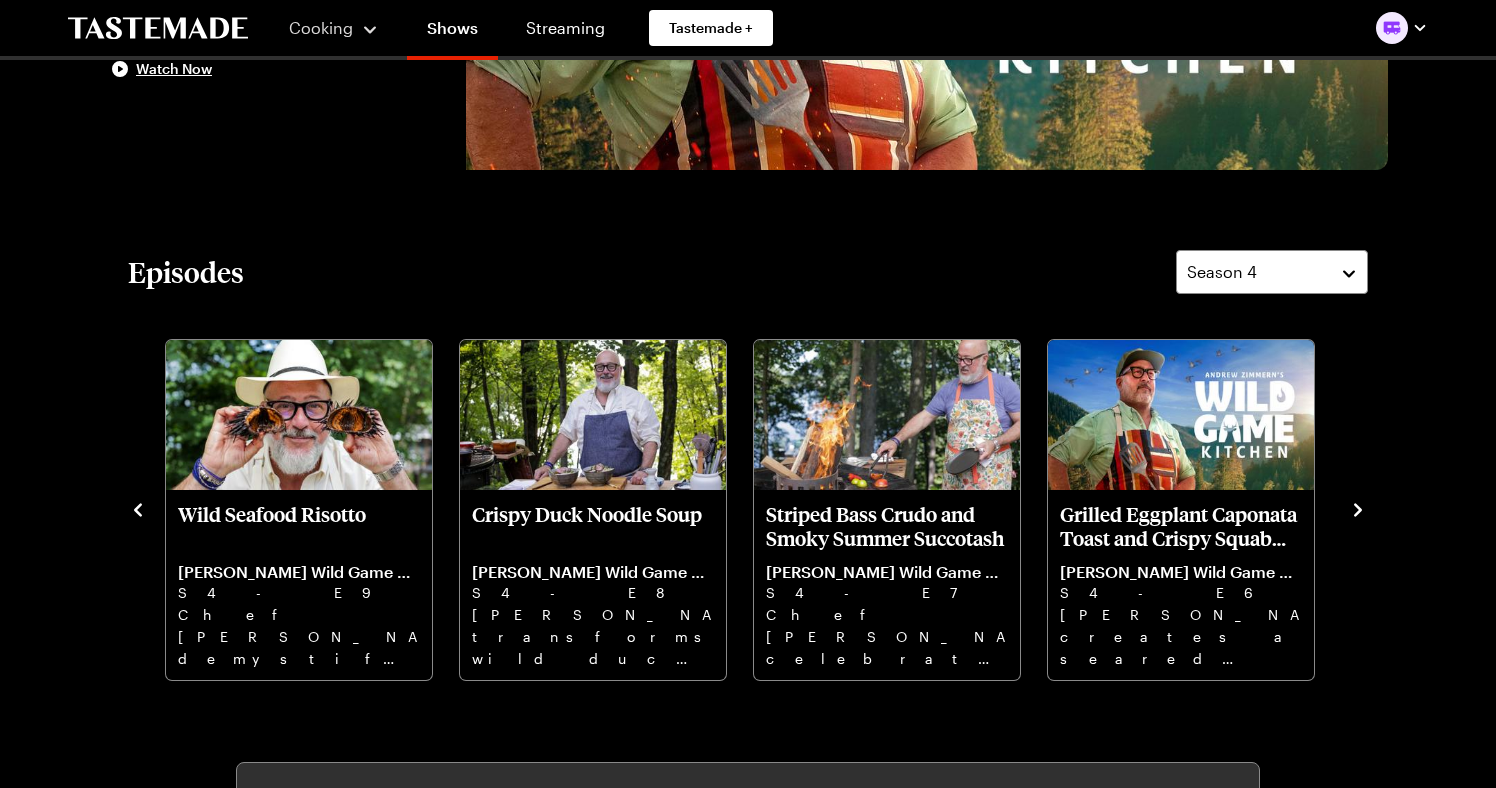 click 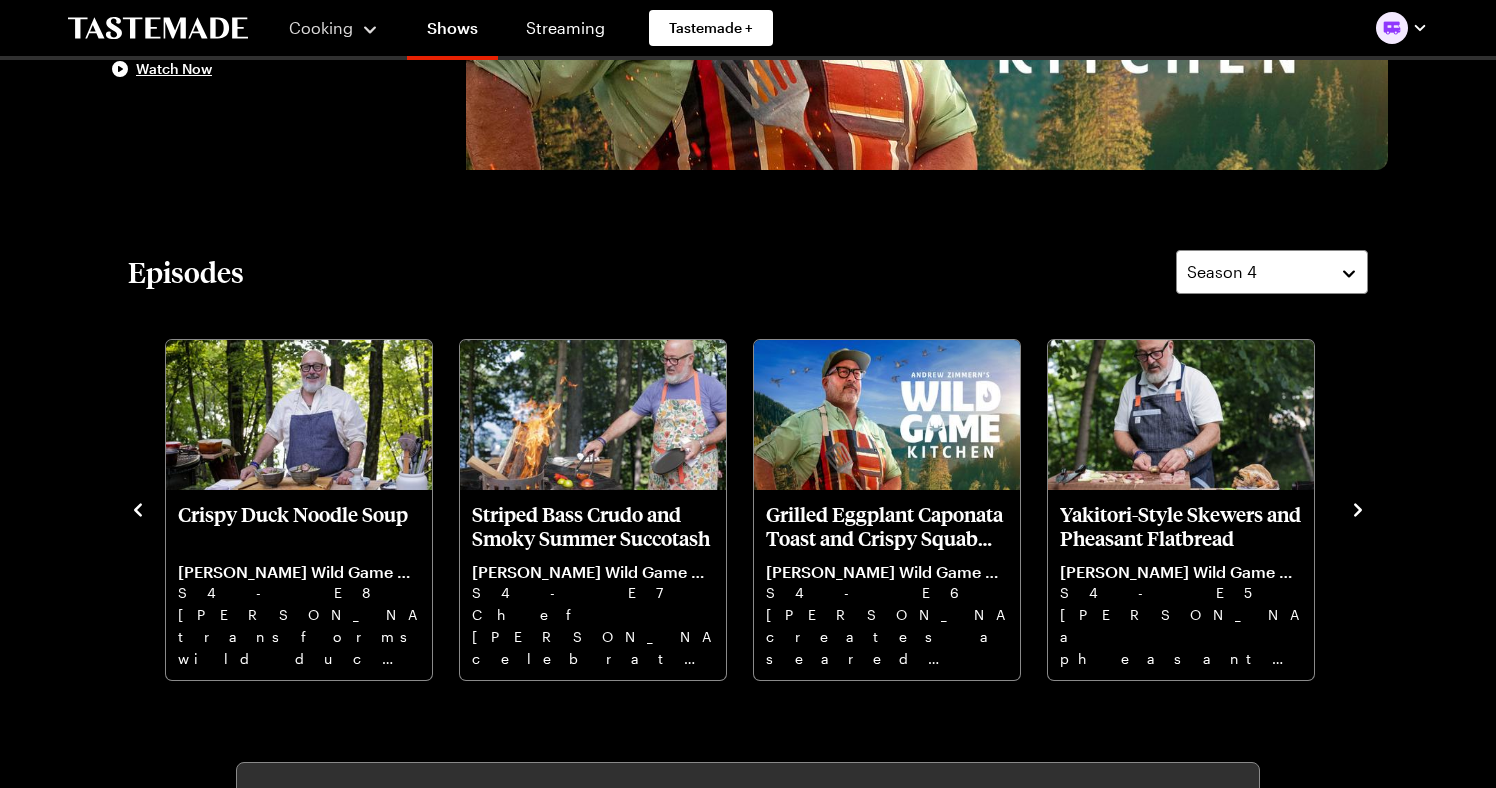 click 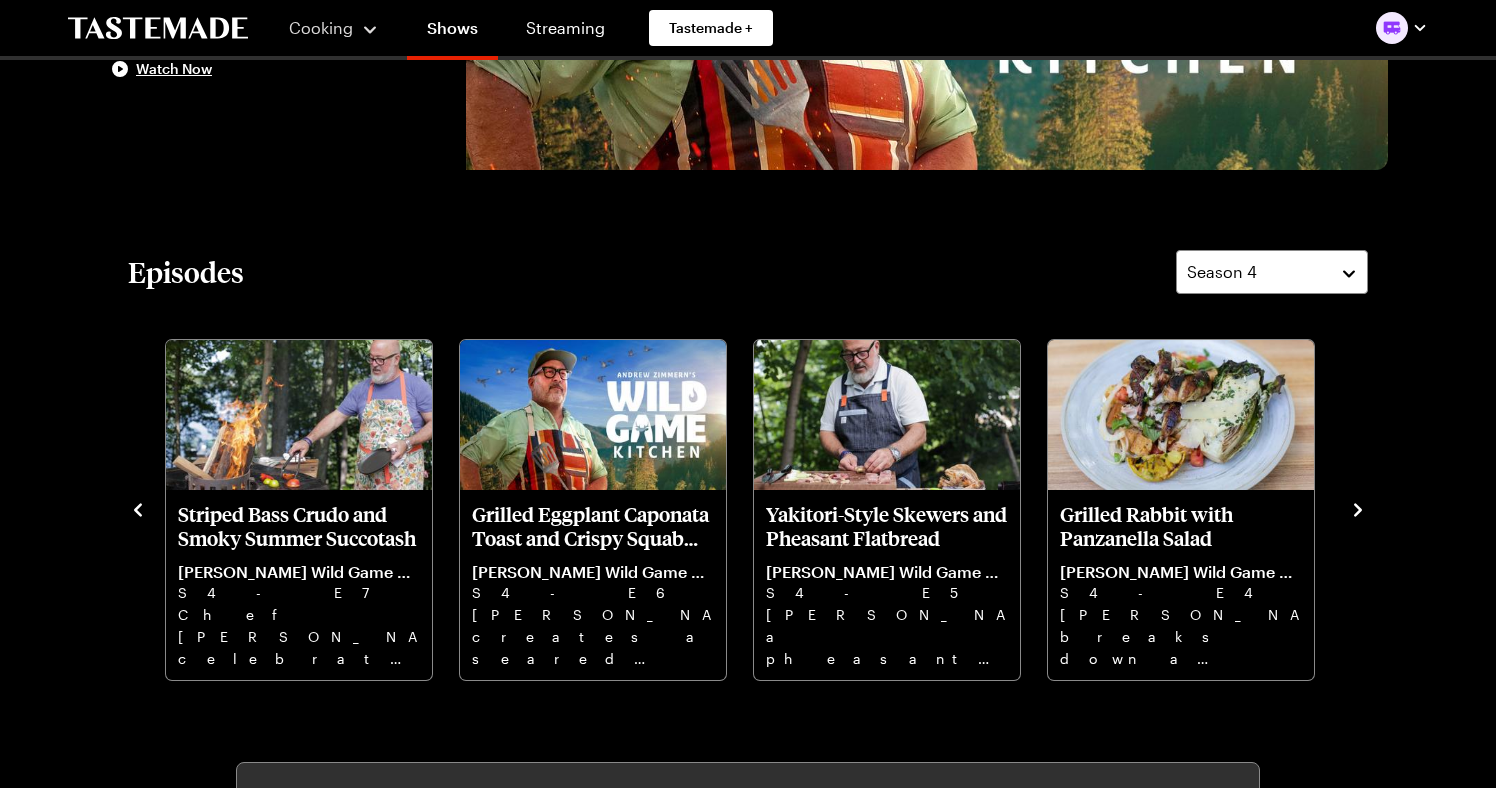 click 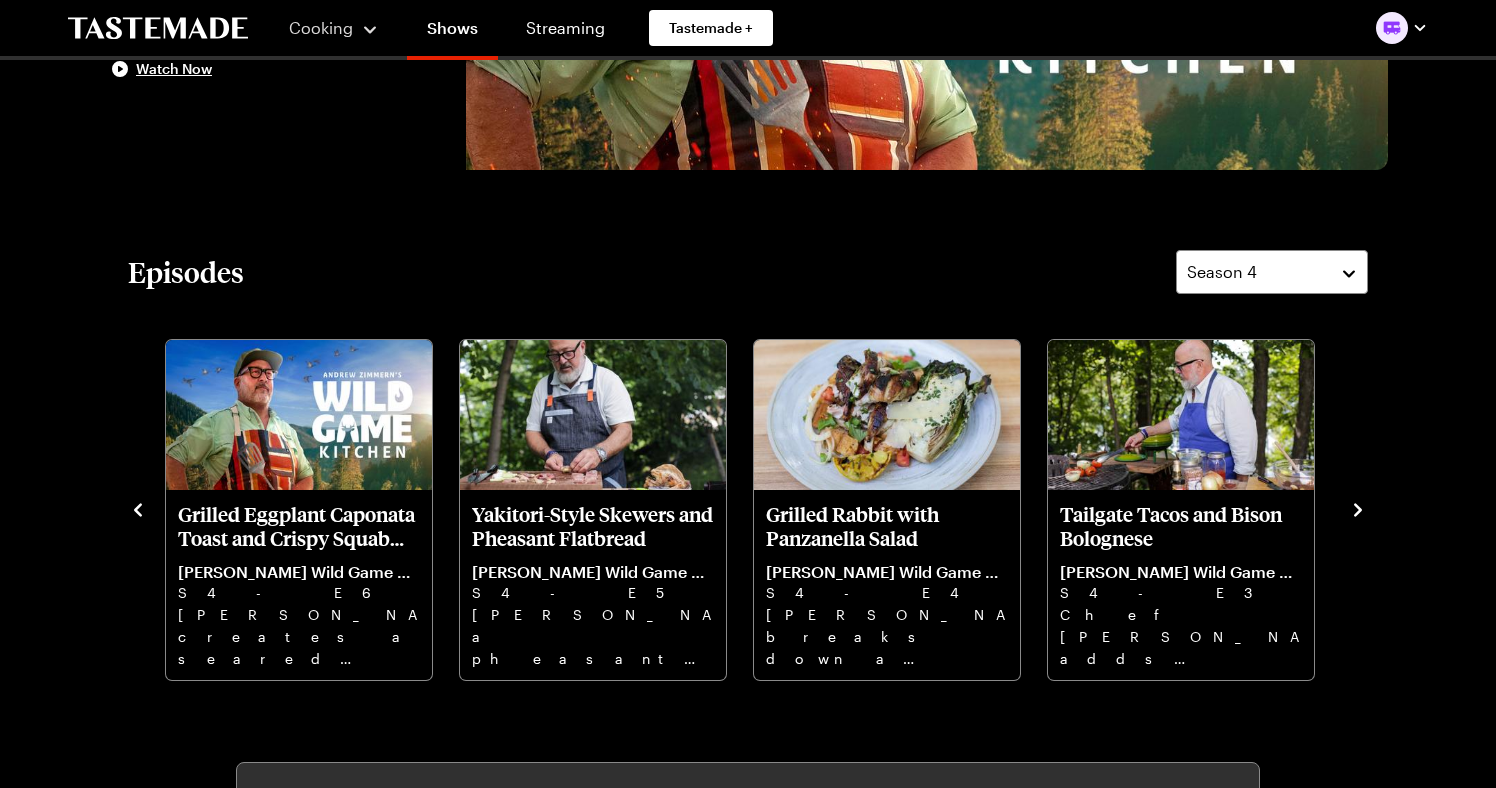 click 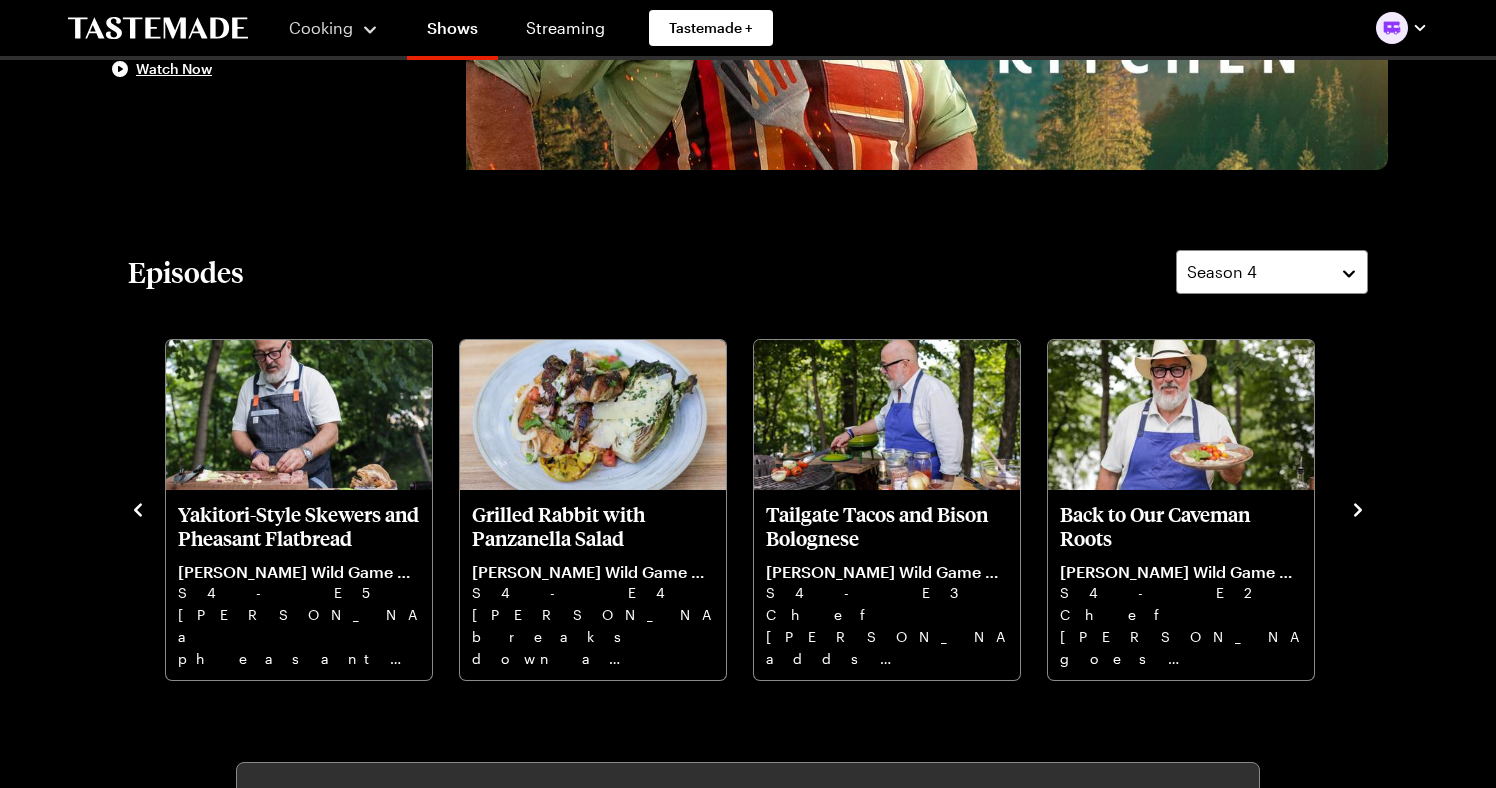 click 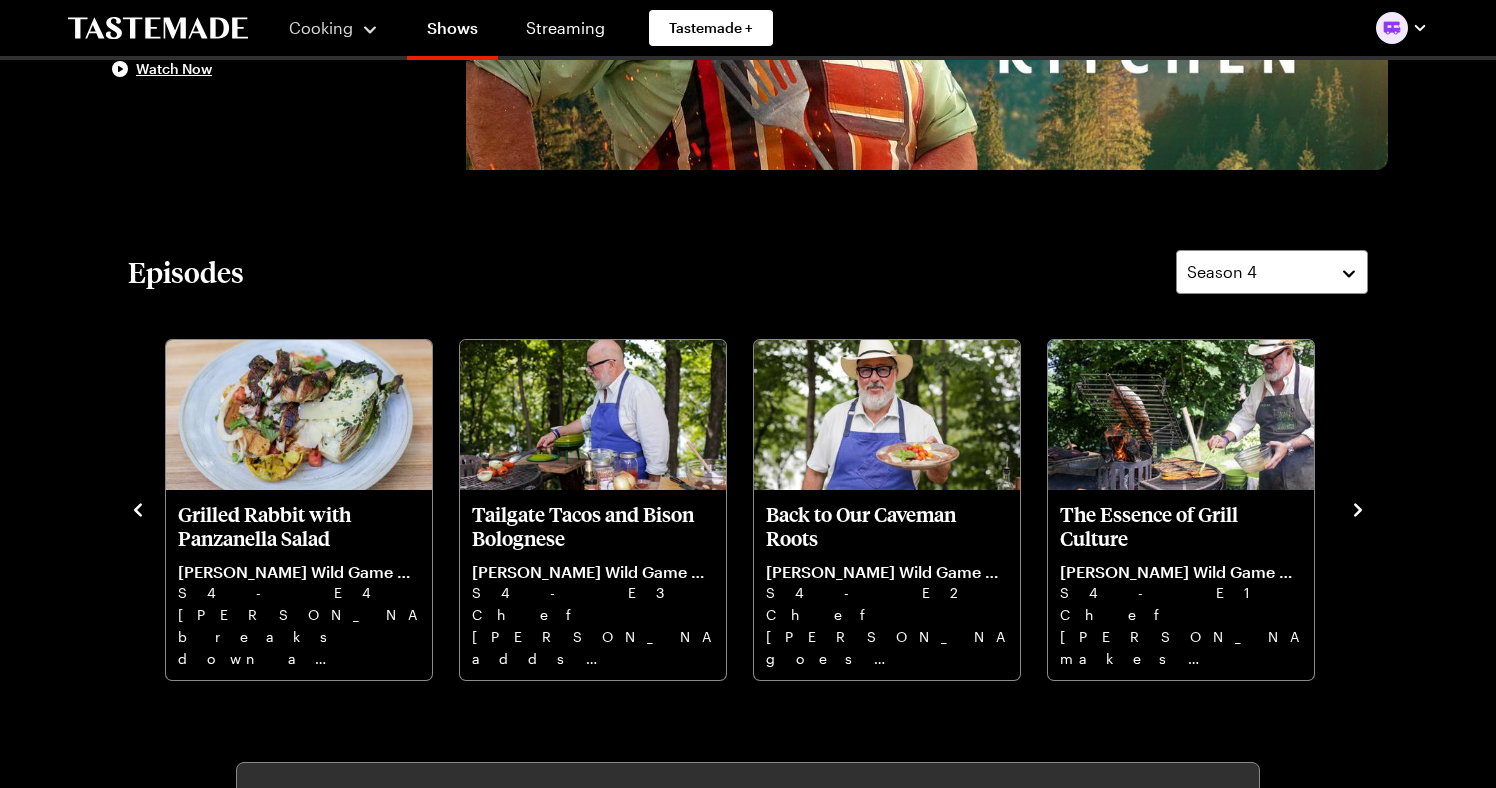 click 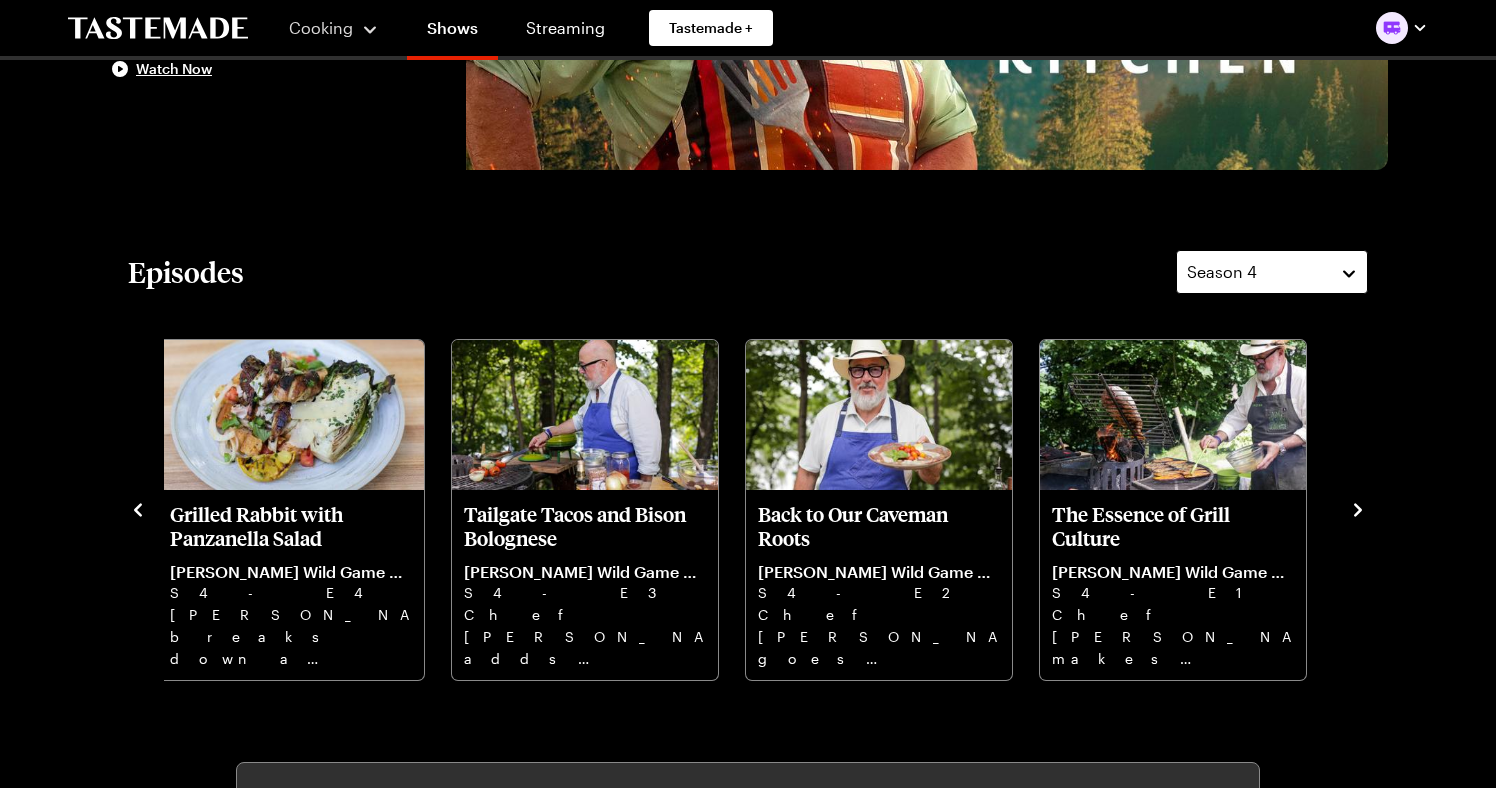 click on "Season 4" at bounding box center [1257, 272] 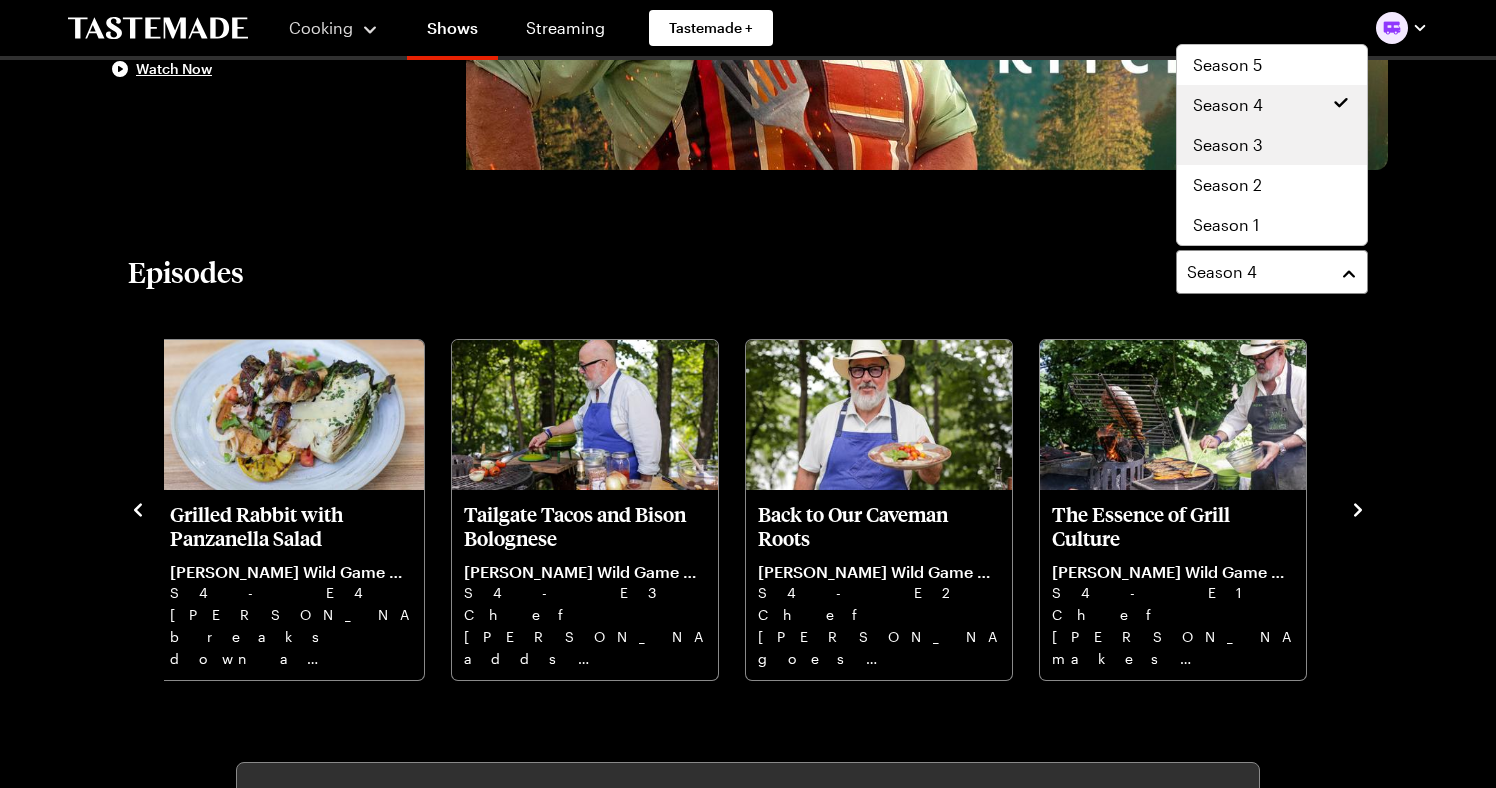 click on "Season 3" at bounding box center (1228, 145) 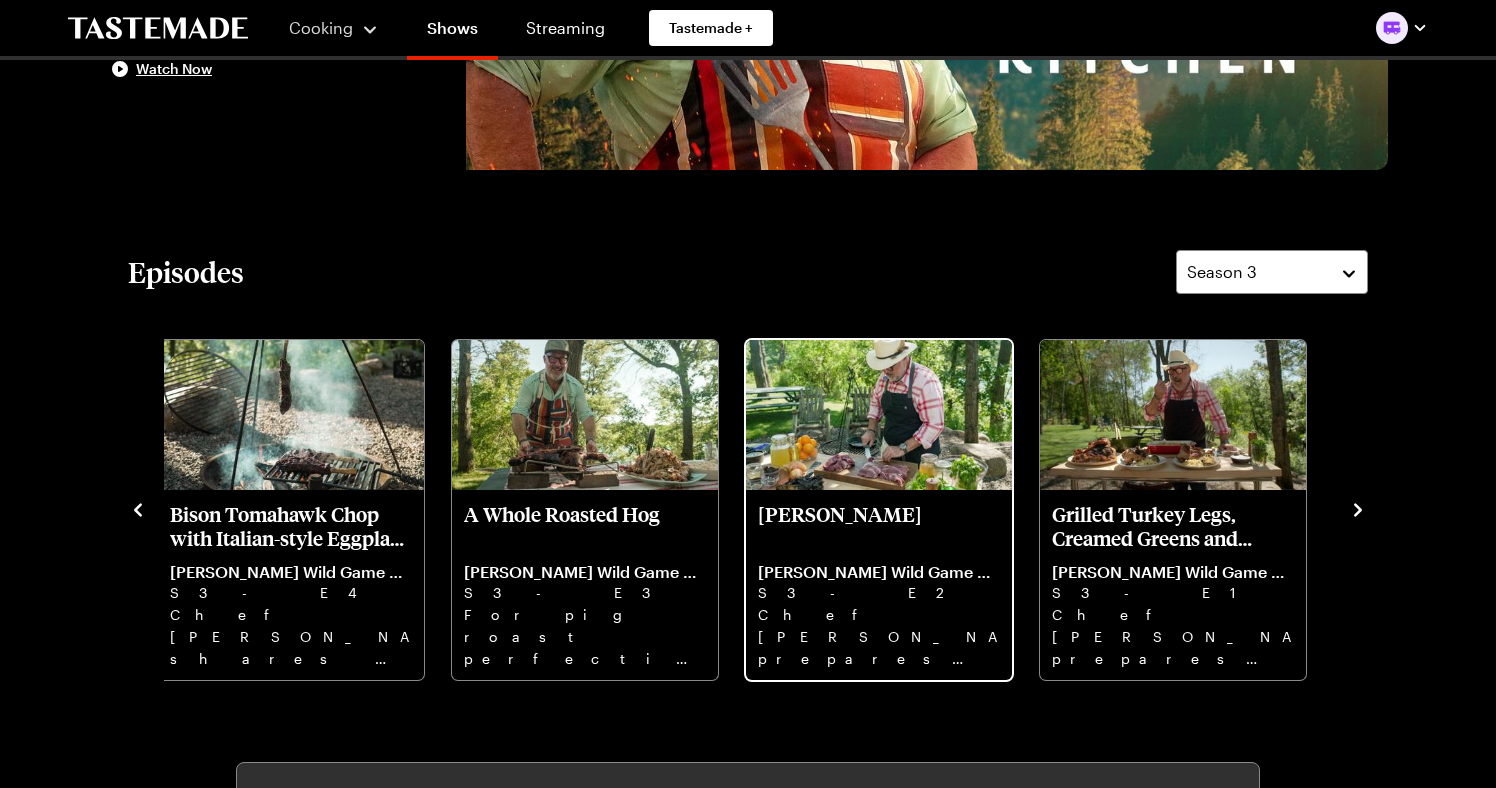 click on "[PERSON_NAME]" at bounding box center [879, 526] 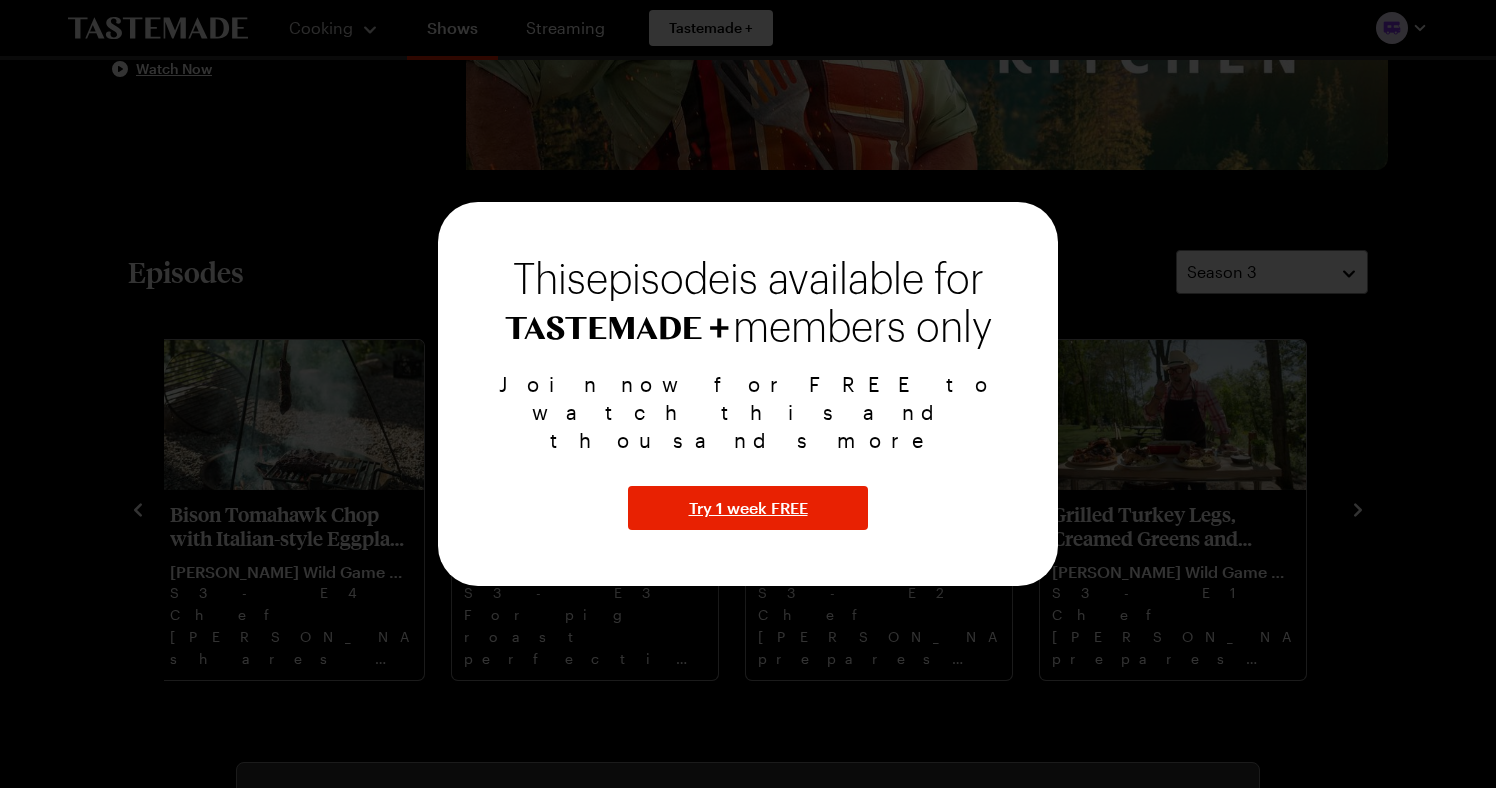 click at bounding box center [748, 394] 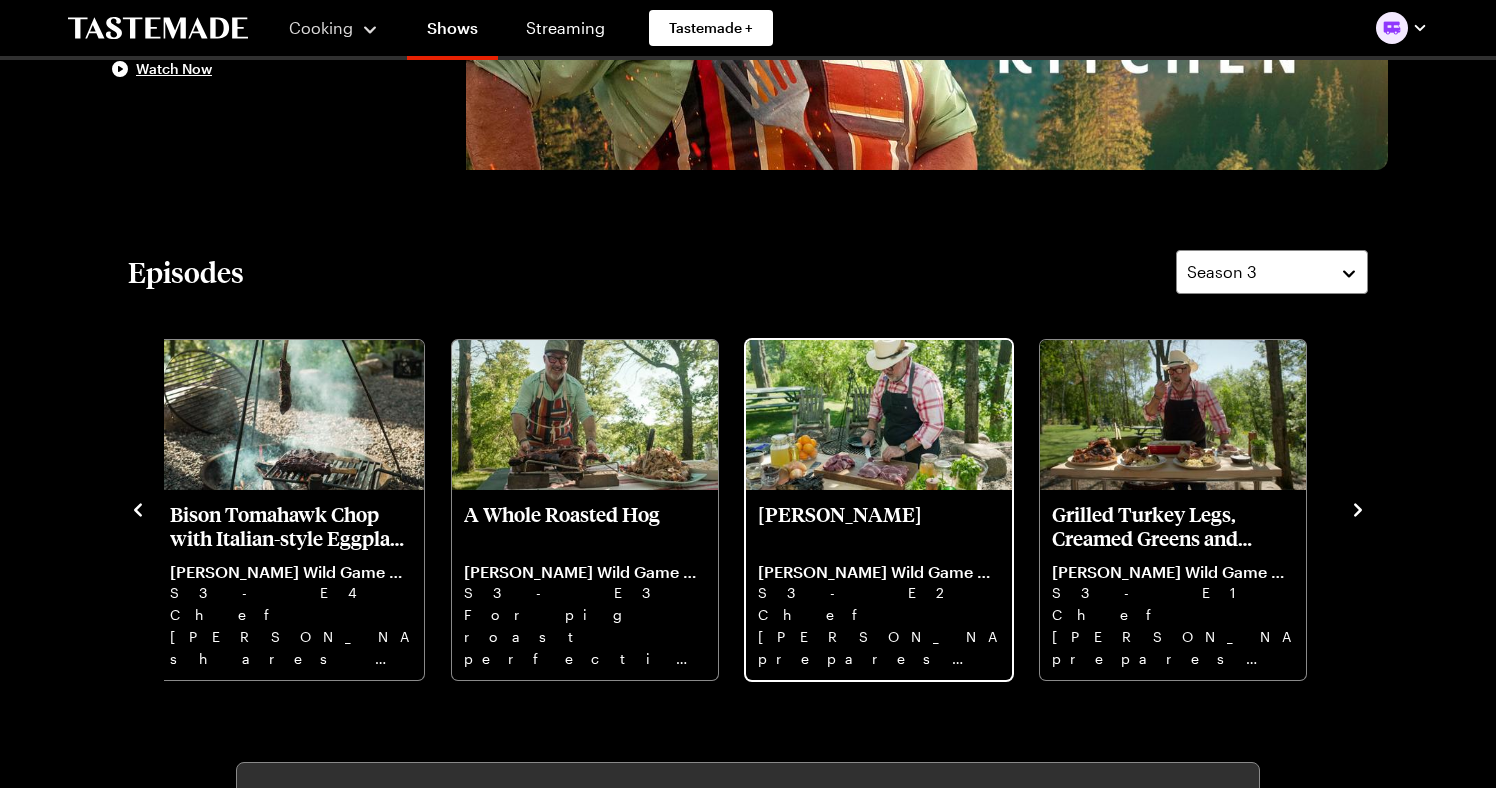 click on "Chef [PERSON_NAME] prepares Carne Adovada." at bounding box center (879, 636) 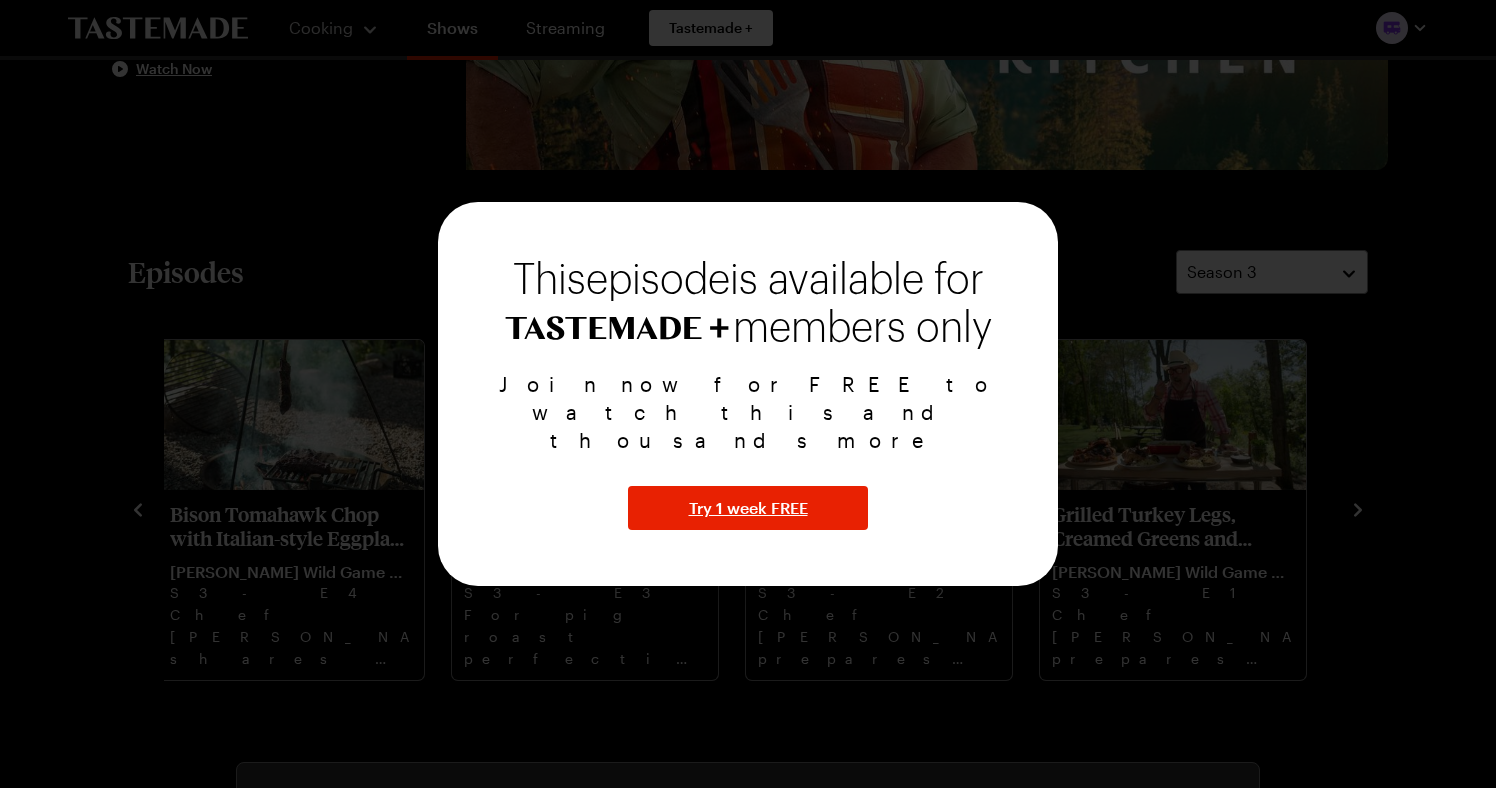 click at bounding box center [748, 394] 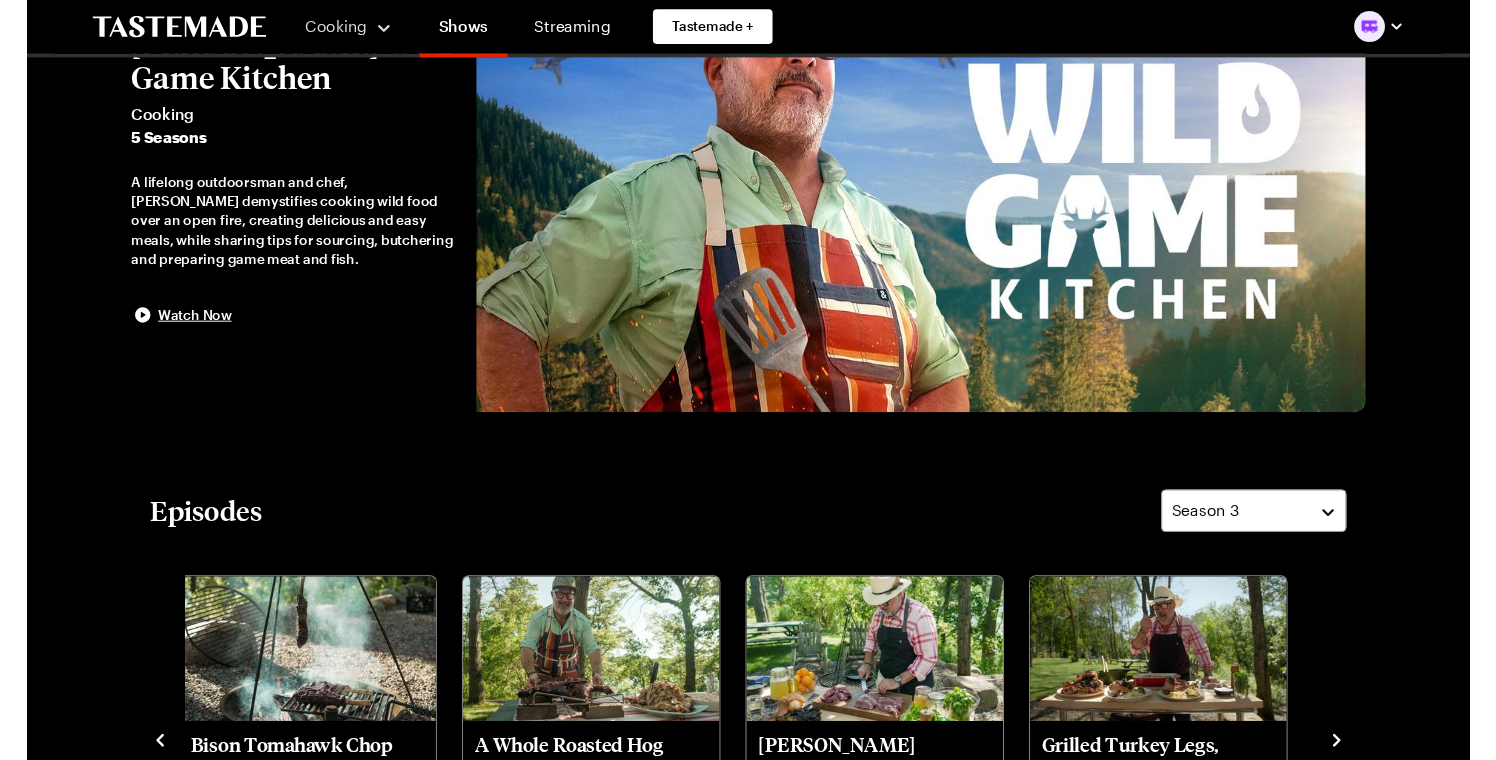 scroll, scrollTop: 173, scrollLeft: 0, axis: vertical 